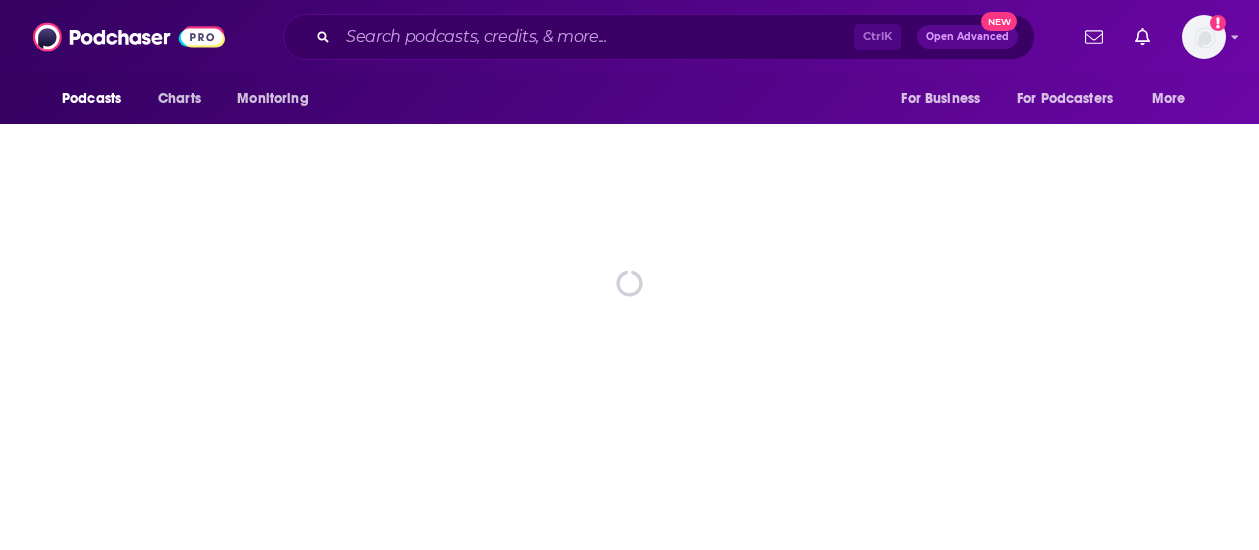 scroll, scrollTop: 0, scrollLeft: 0, axis: both 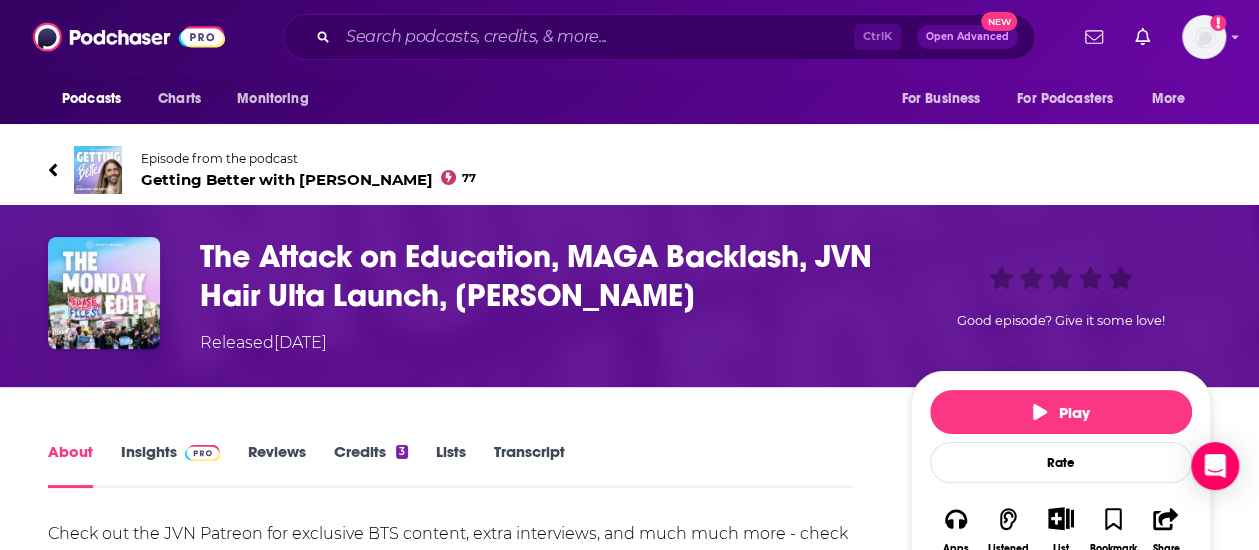 click on "Transcript" at bounding box center (529, 465) 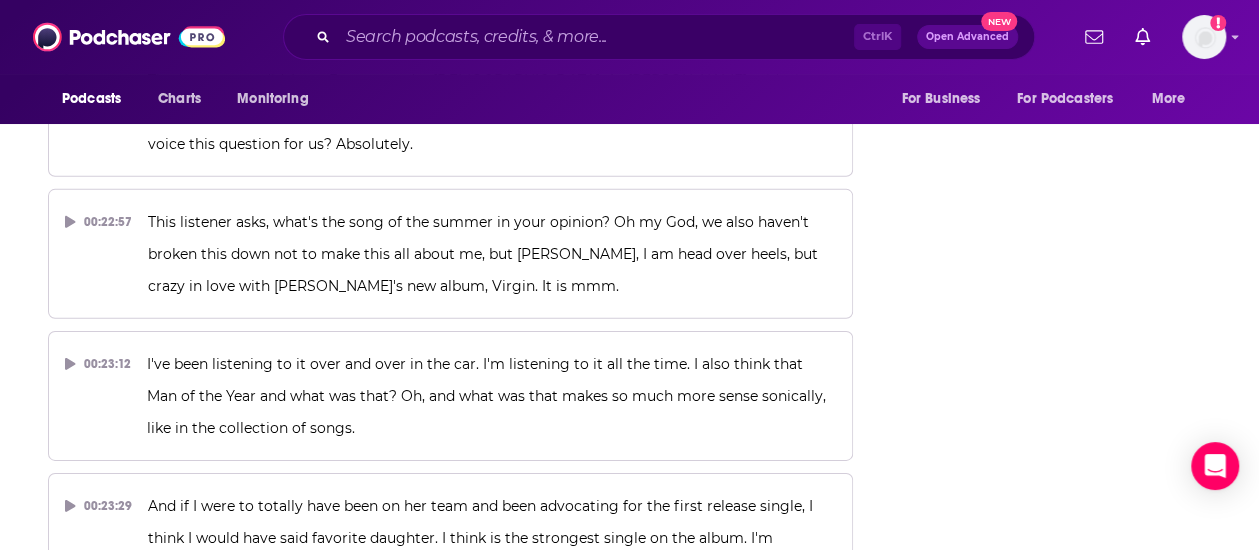 scroll, scrollTop: 14310, scrollLeft: 0, axis: vertical 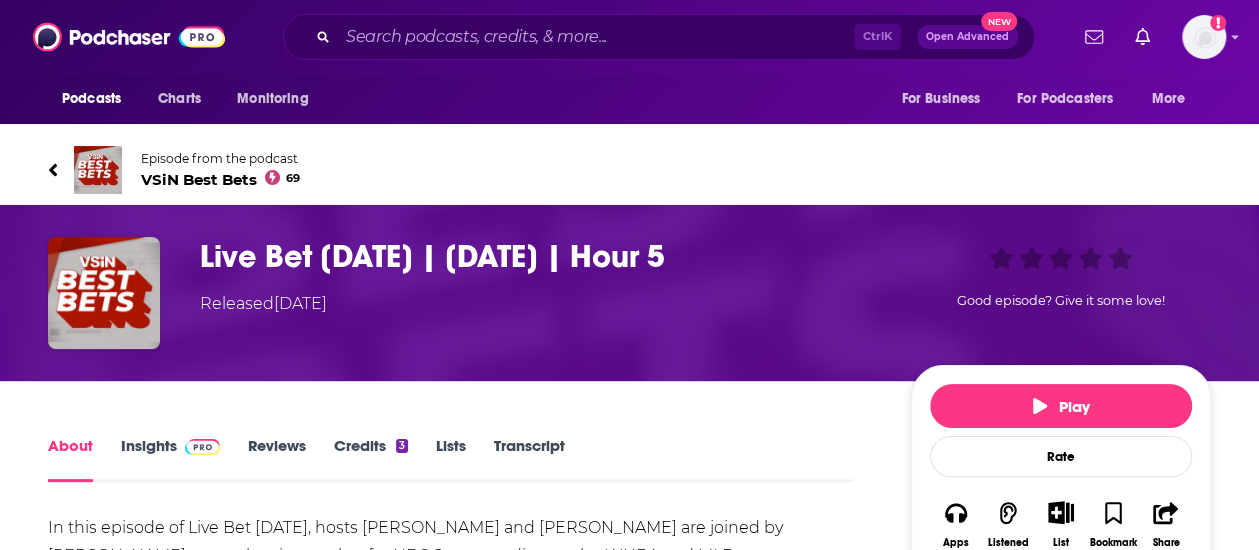 click on "Transcript" at bounding box center [529, 459] 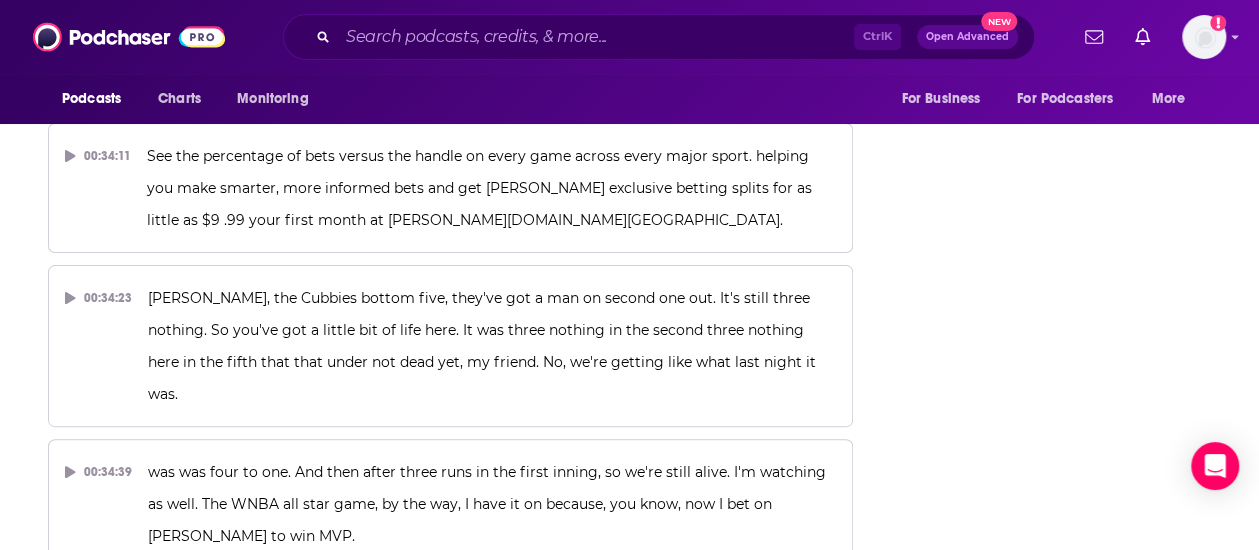 scroll, scrollTop: 22746, scrollLeft: 0, axis: vertical 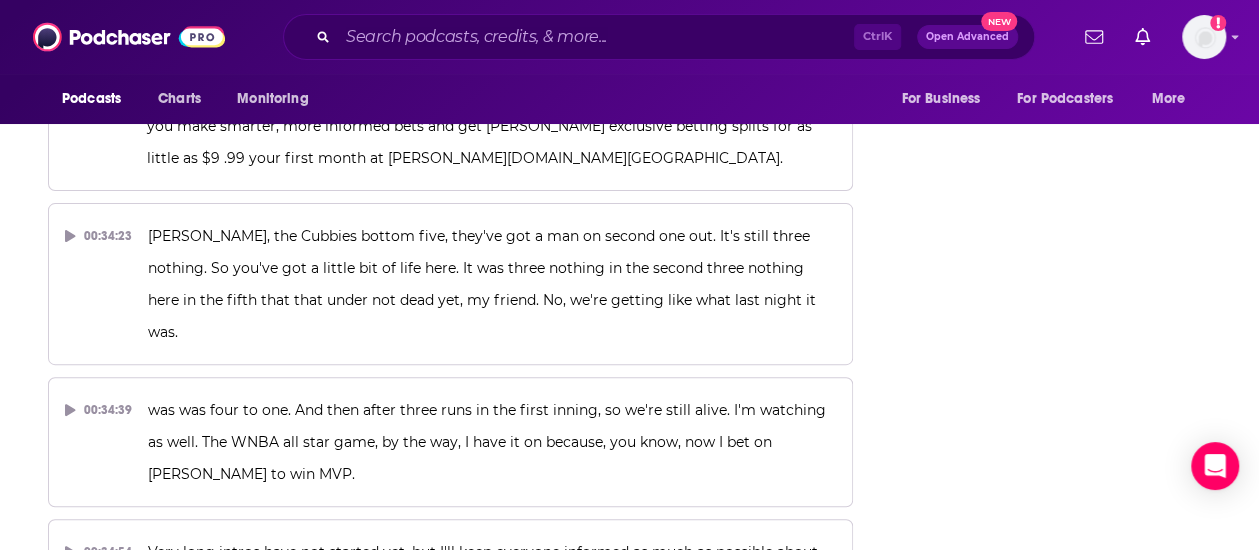 click on "Unlike other brands, Ali offers five flavors that are as nutritious as they are delicious. All made in US kitchens without harmful fillers or preservatives. Head to ali.com. Tell them all about your dog. Live at Saturday keeps on moving on. He's Jeff Schwartz. I'm Joe Serrallo." at bounding box center [460, 1168] 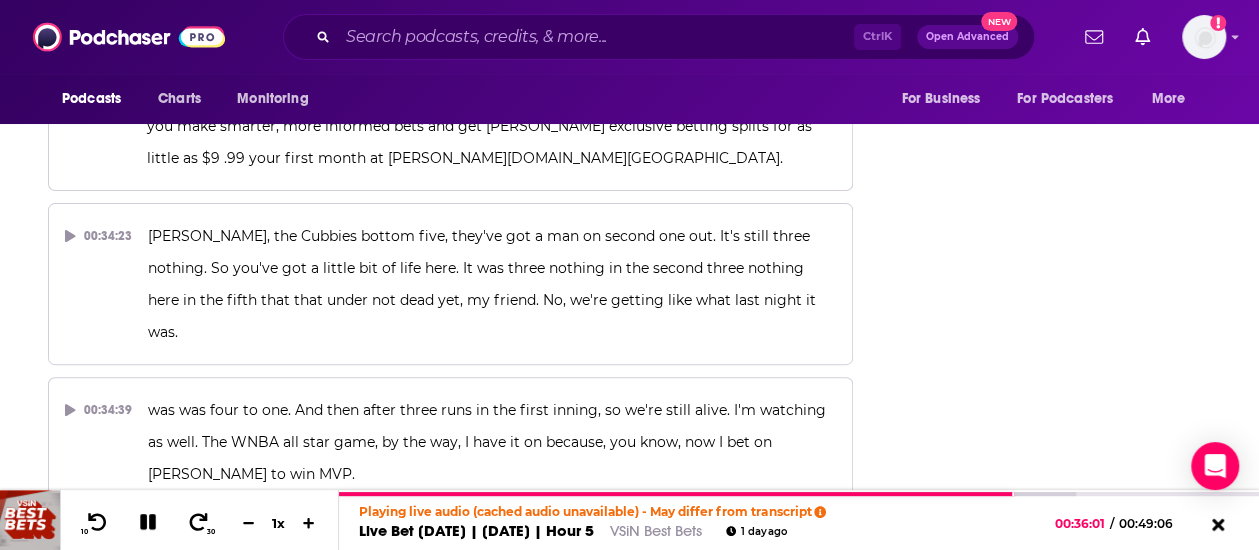type 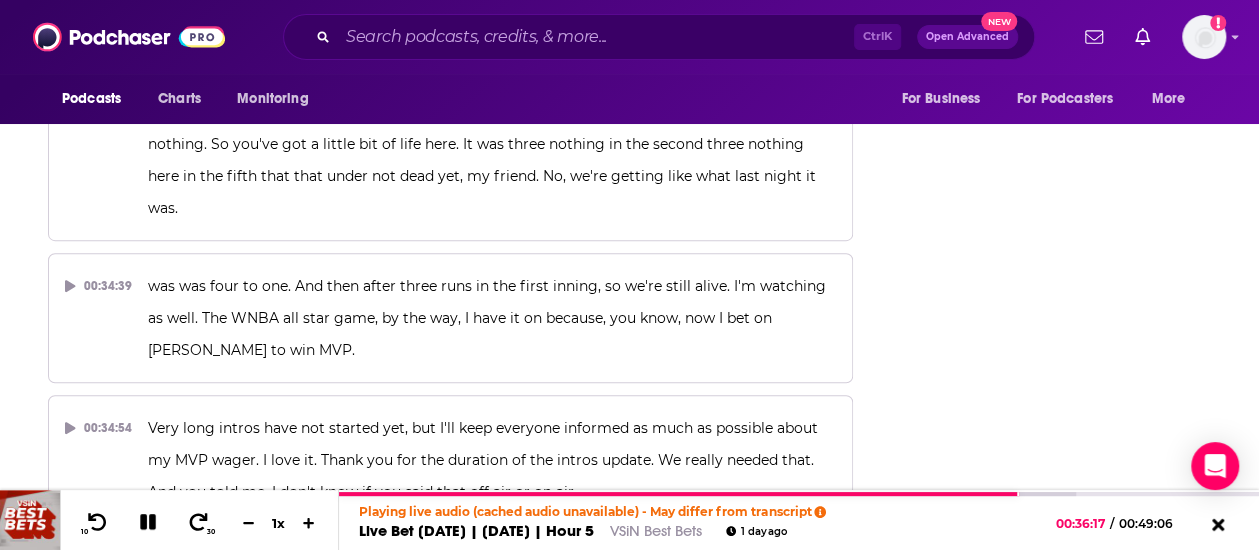 scroll, scrollTop: 22954, scrollLeft: 0, axis: vertical 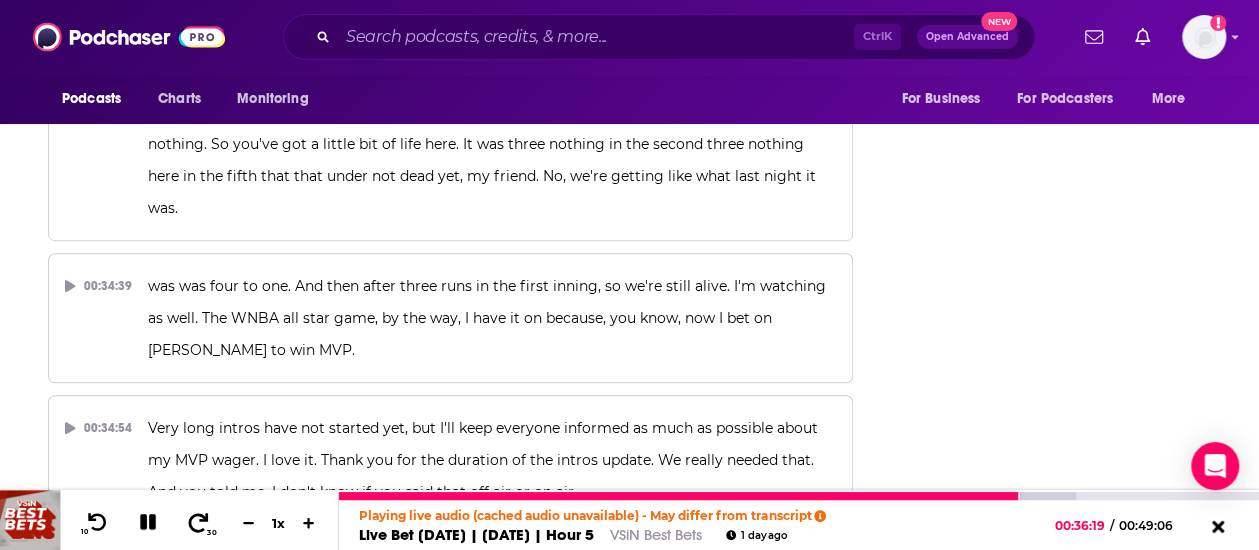 click 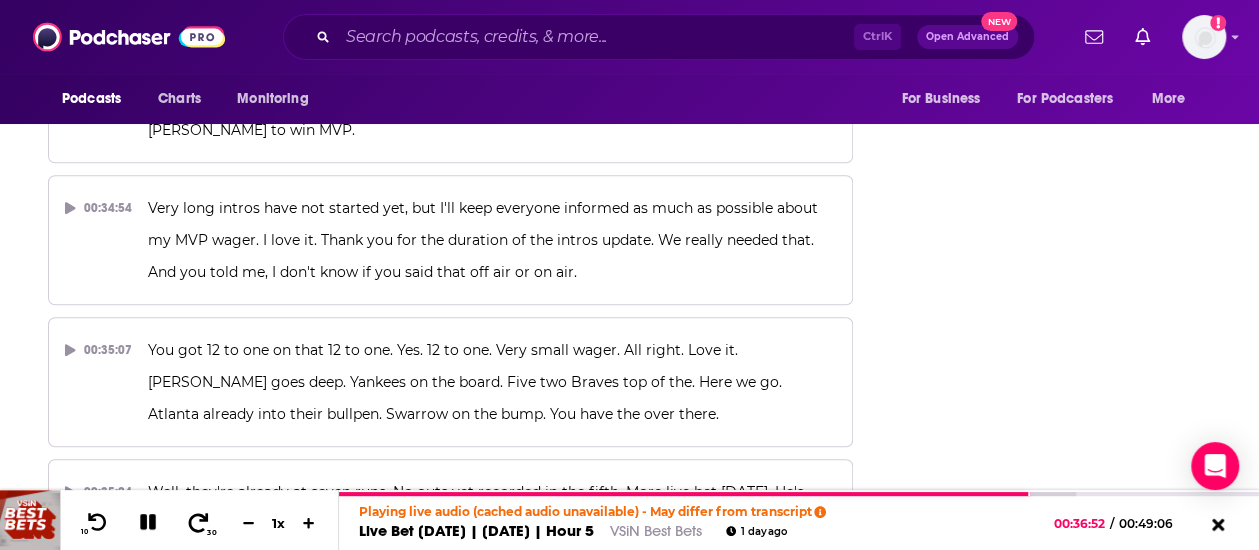 scroll, scrollTop: 23176, scrollLeft: 0, axis: vertical 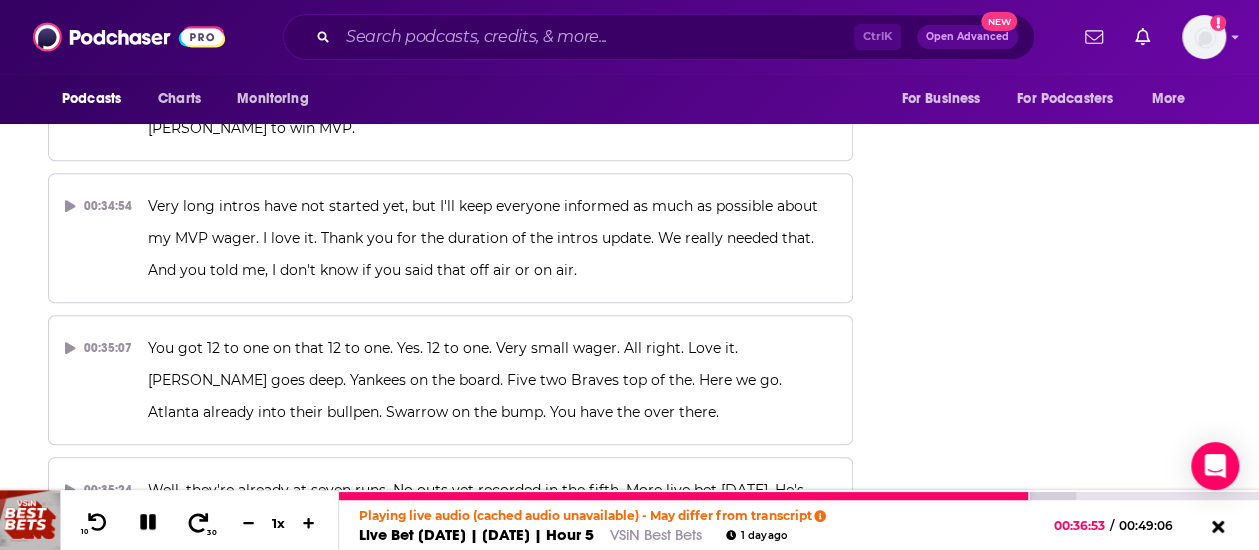 click at bounding box center (198, 523) 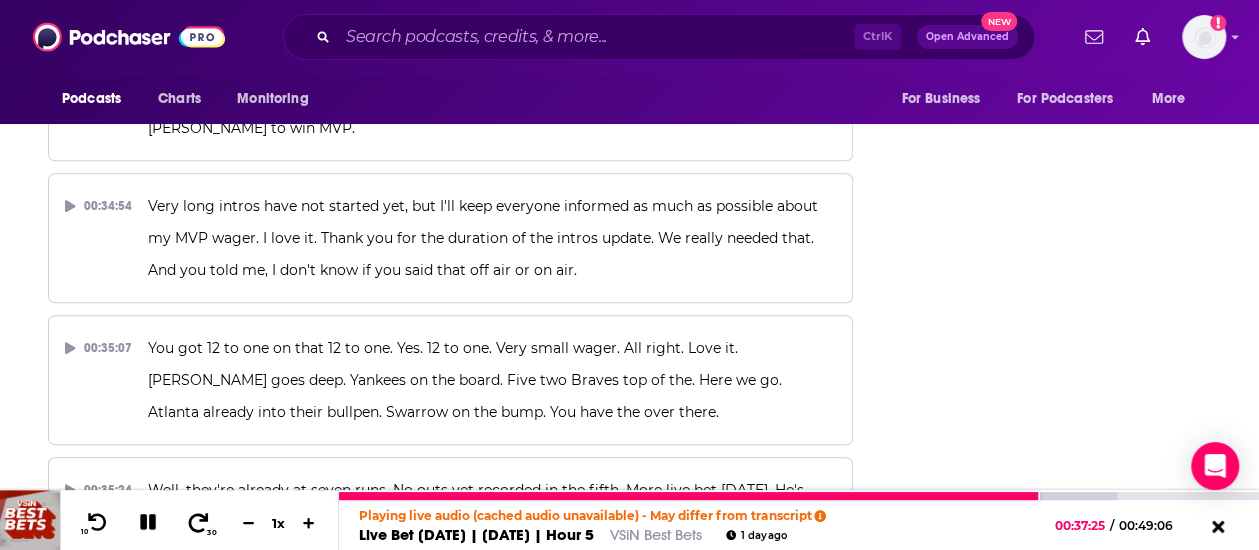 click at bounding box center (198, 523) 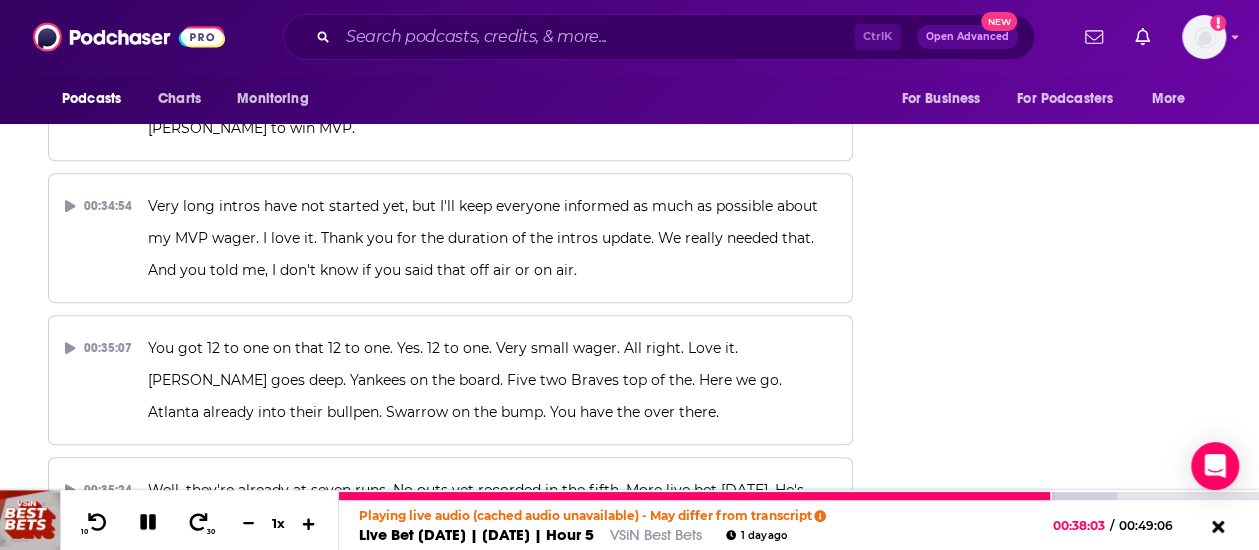 click 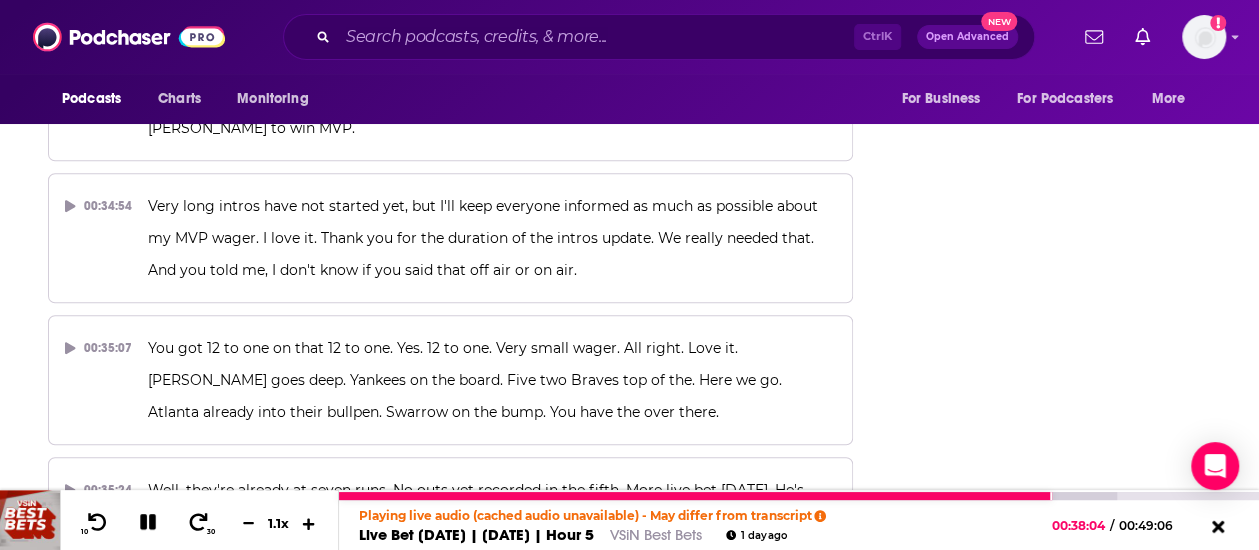click 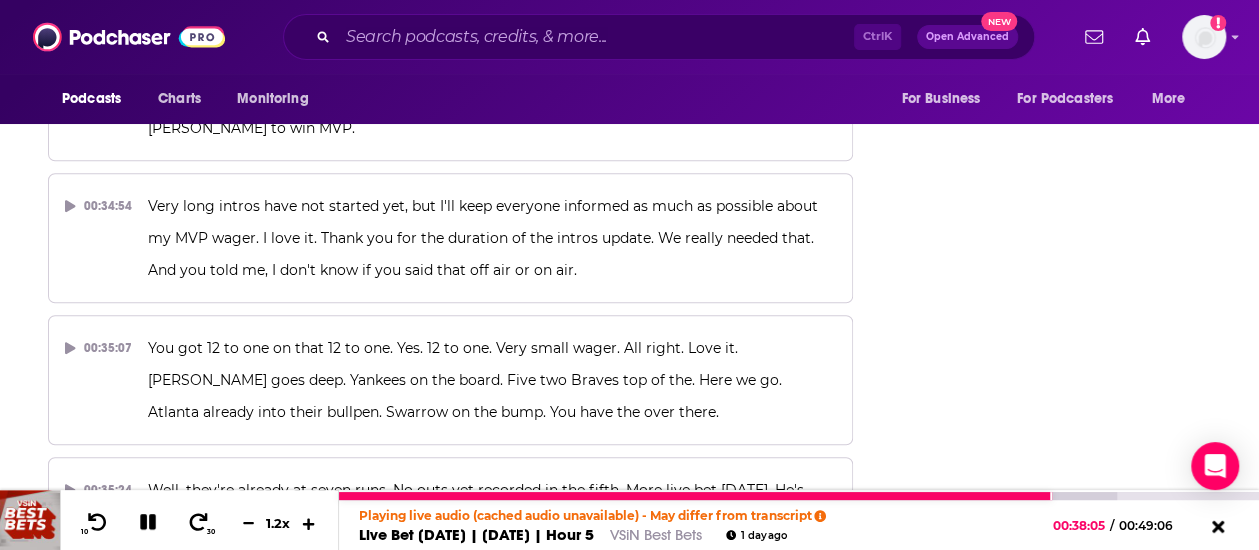 click 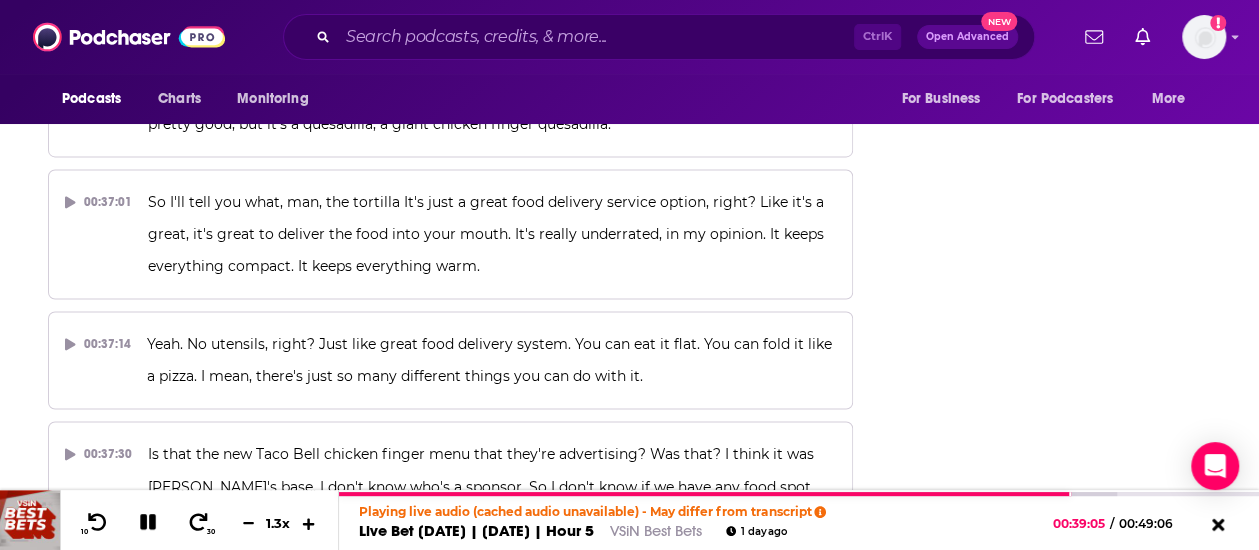 scroll, scrollTop: 24084, scrollLeft: 0, axis: vertical 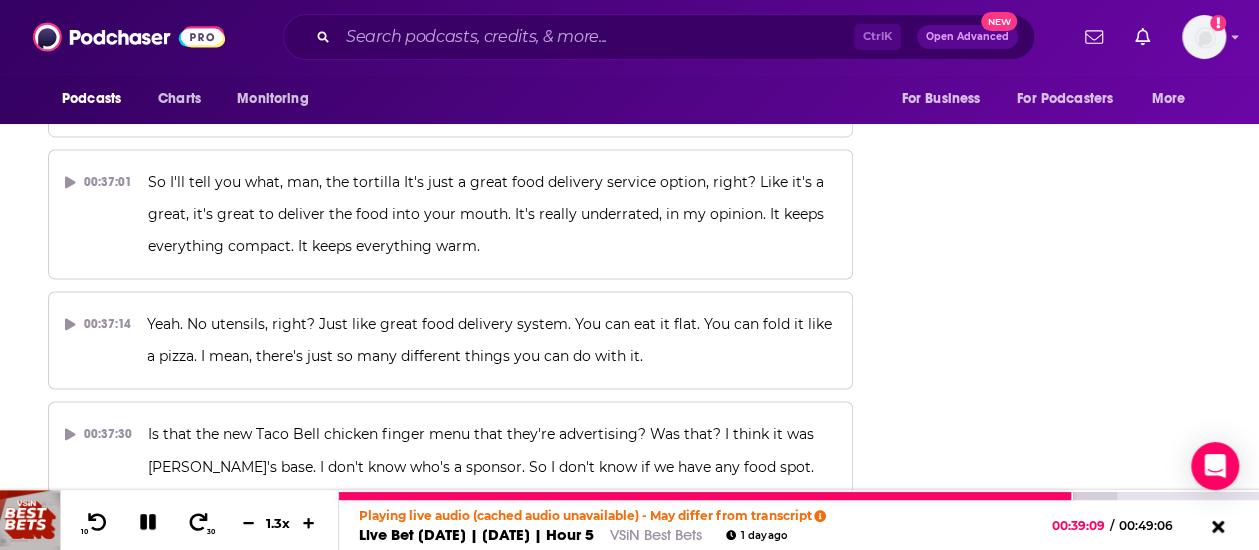 click 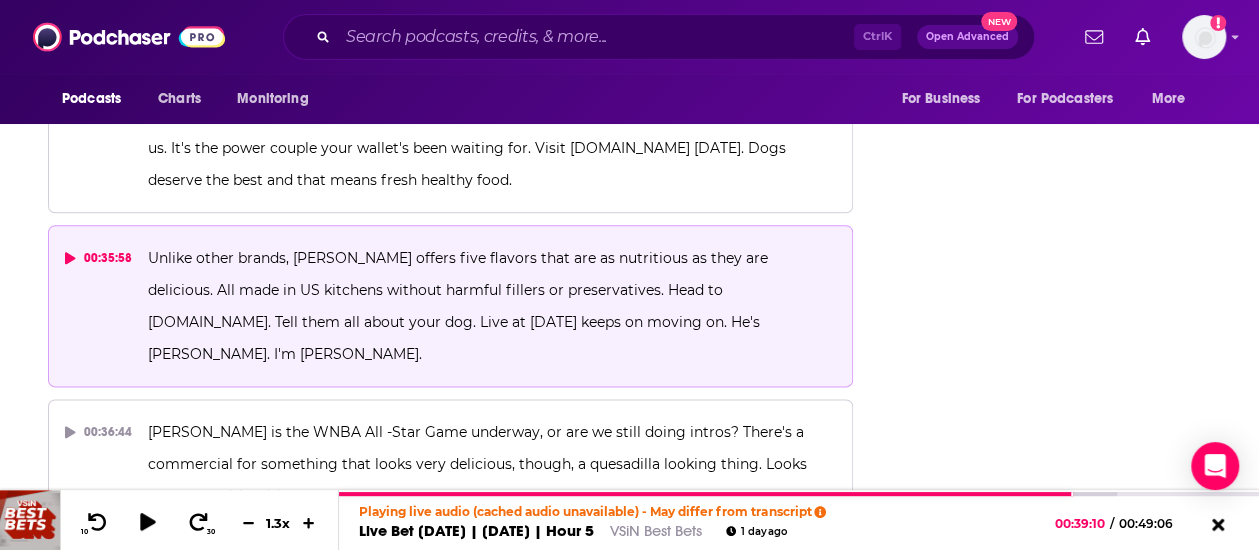 scroll, scrollTop: 23686, scrollLeft: 0, axis: vertical 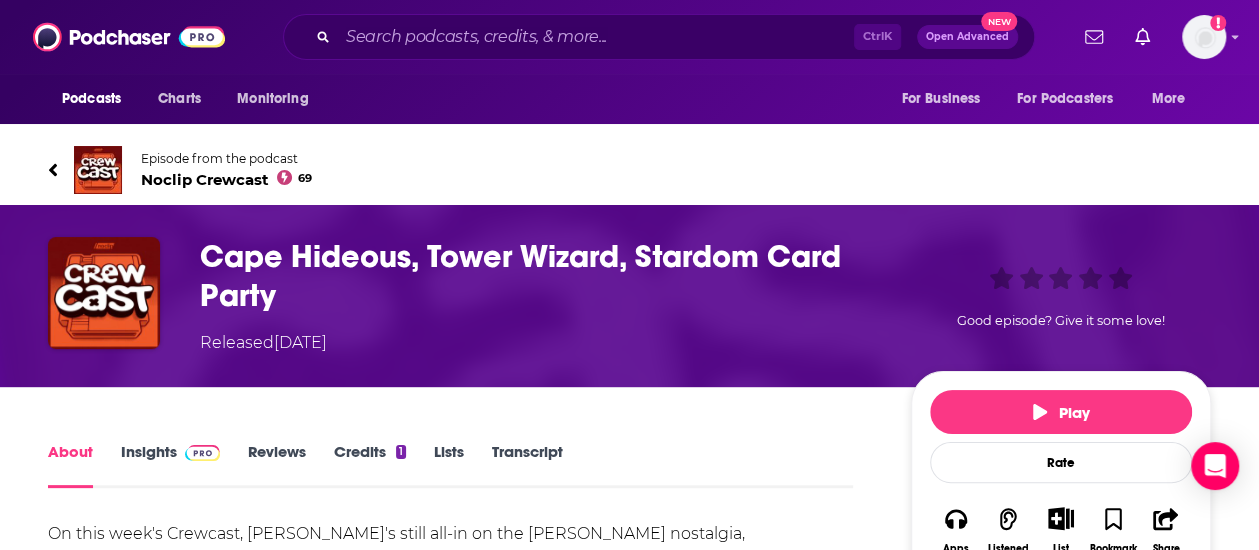 click on "About Insights Reviews Credits 1 Lists Transcript" at bounding box center [450, 463] 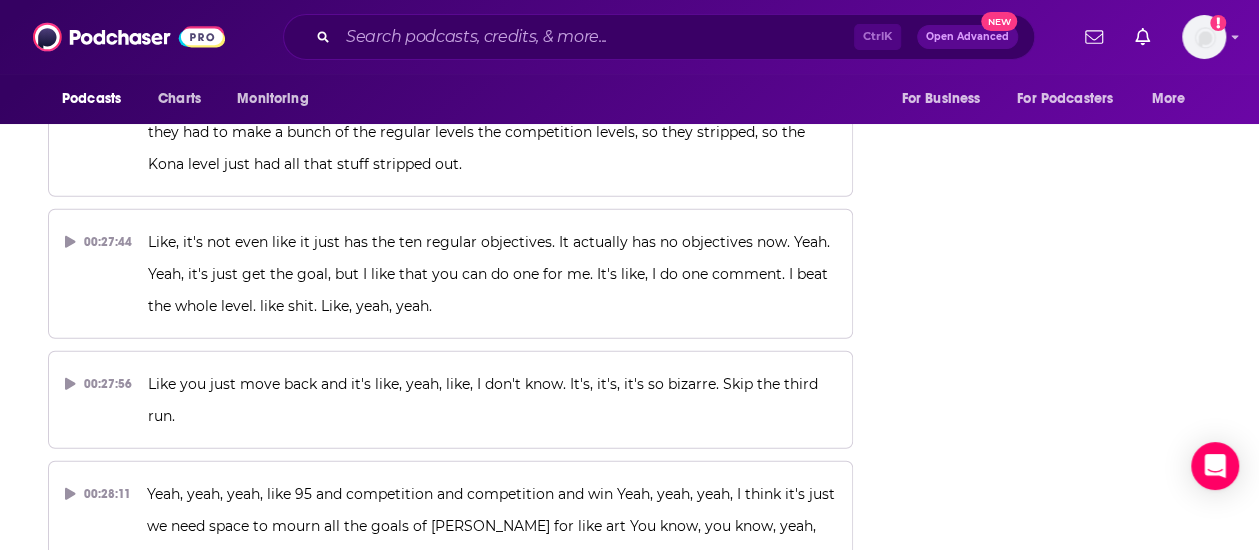 scroll, scrollTop: 17710, scrollLeft: 0, axis: vertical 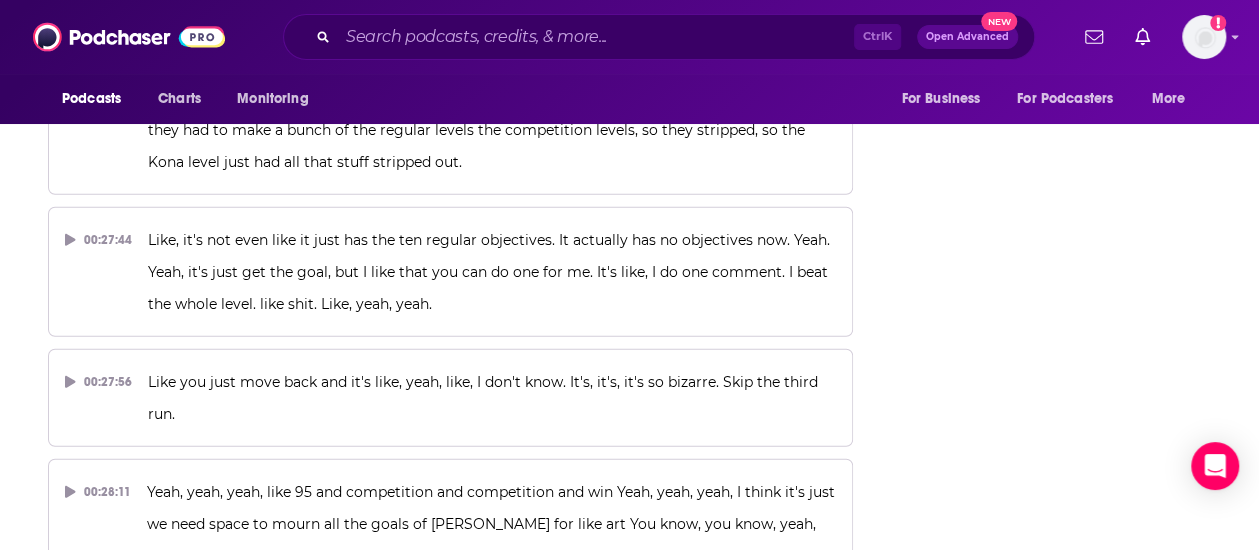 drag, startPoint x: 151, startPoint y: 217, endPoint x: 656, endPoint y: 271, distance: 507.87894 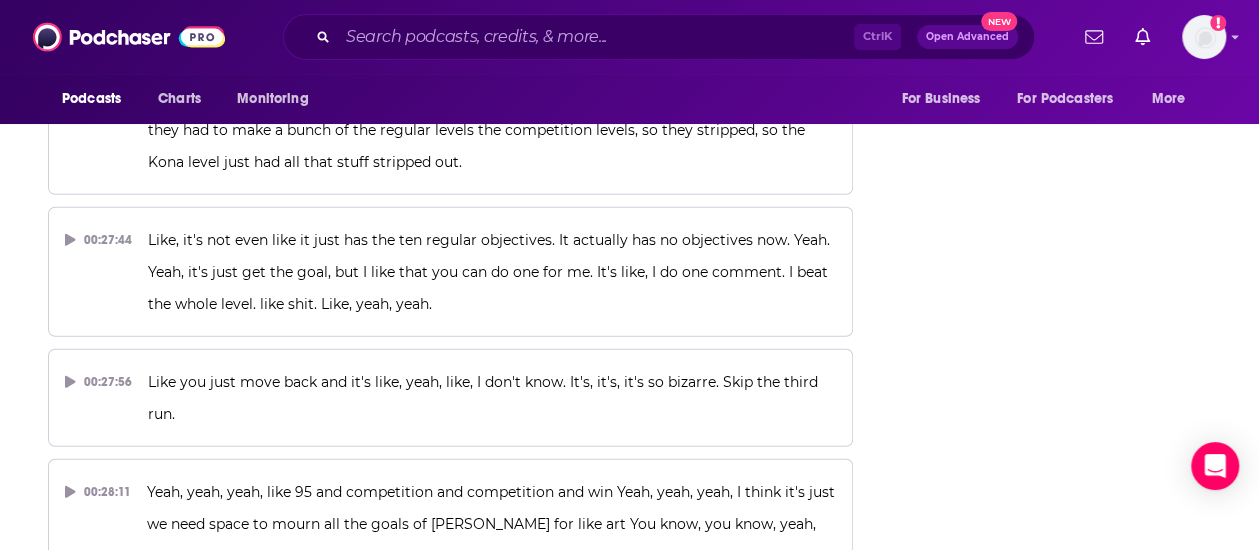 click on "But there is a Tony Hawk meal, and I think if you get it at Taco Bell, you get like a redeemable code to get like a Taco Bell hoodie in game, which isn't bad. I'm down to check it out. There's so much brand synergy in Tony Hawk's Pro Skater 3 and 4. It's awesome." at bounding box center (492, 918) 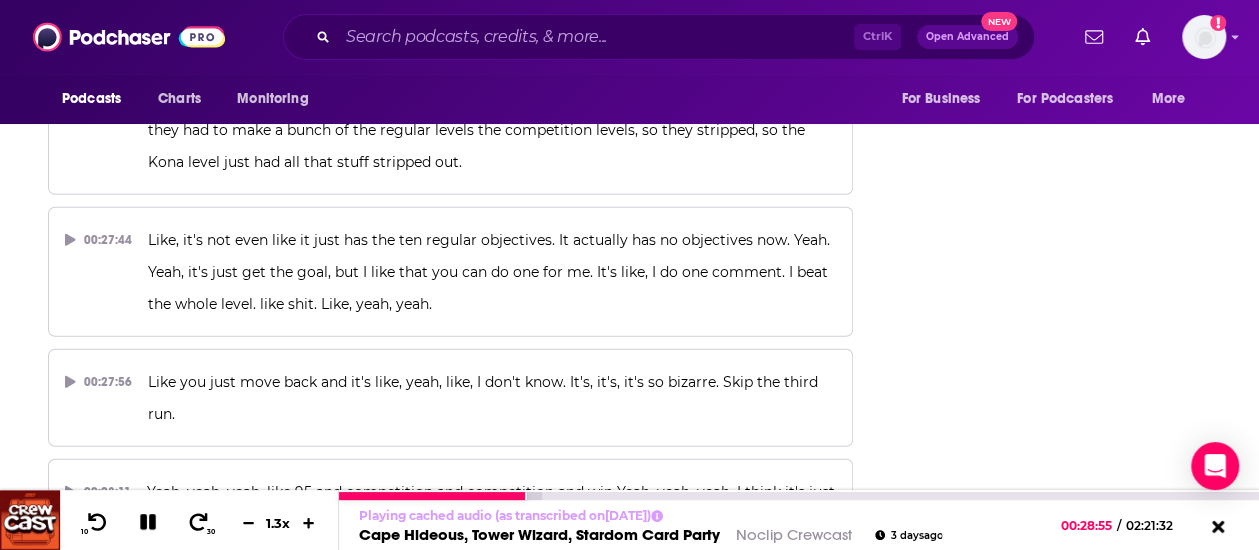 click 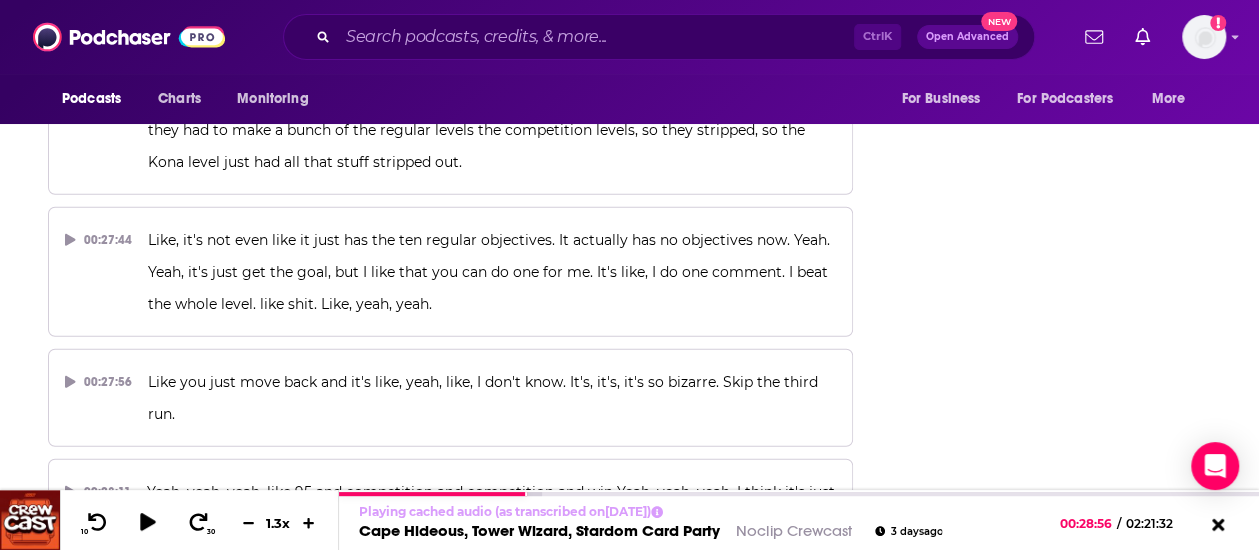 drag, startPoint x: 140, startPoint y: 222, endPoint x: 621, endPoint y: 297, distance: 486.81207 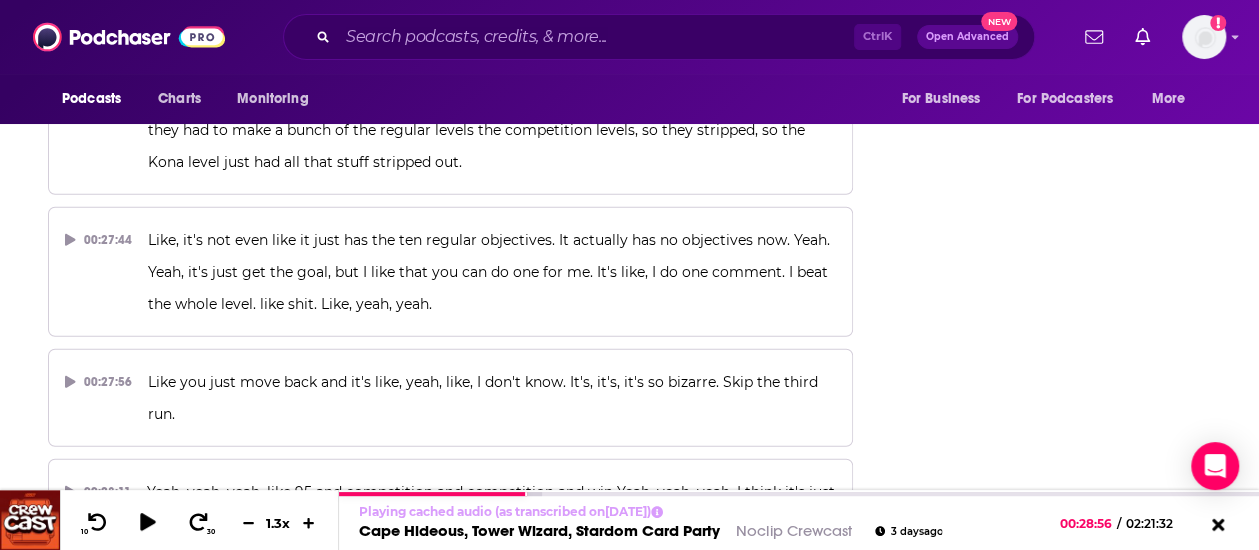 click on "00:28:53 But there is a Tony Hawk meal, and I think if you get it at Taco Bell, you get like a redeemable code to get like a Taco Bell hoodie in game, which isn't bad. I'm down to check it out. There's so much brand synergy in Tony Hawk's Pro Skater 3 and 4. It's awesome." at bounding box center [450, 918] 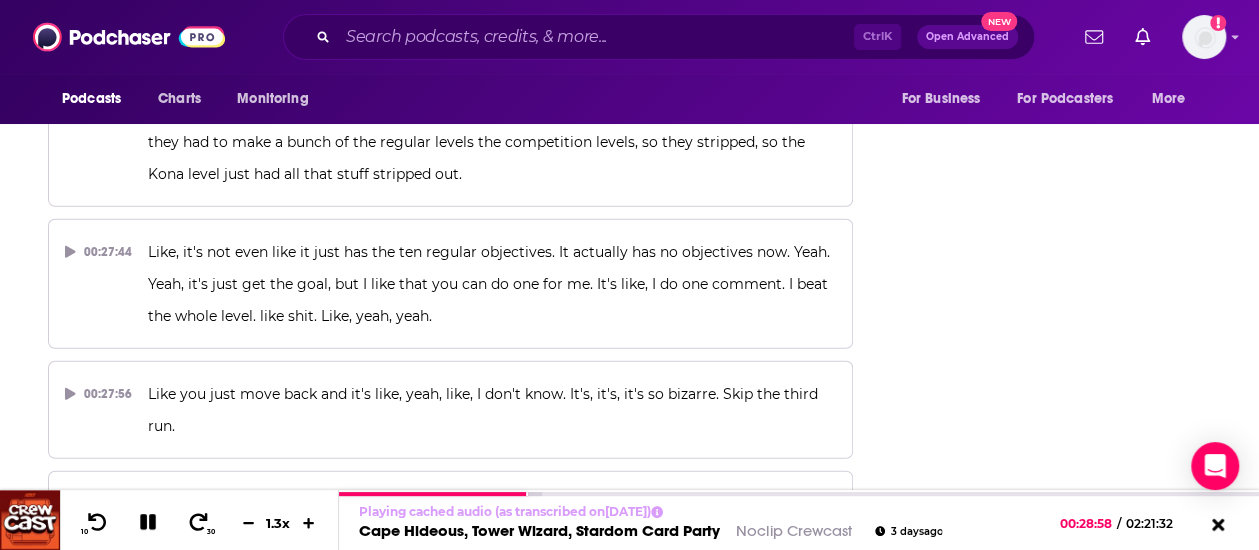 scroll, scrollTop: 17692, scrollLeft: 0, axis: vertical 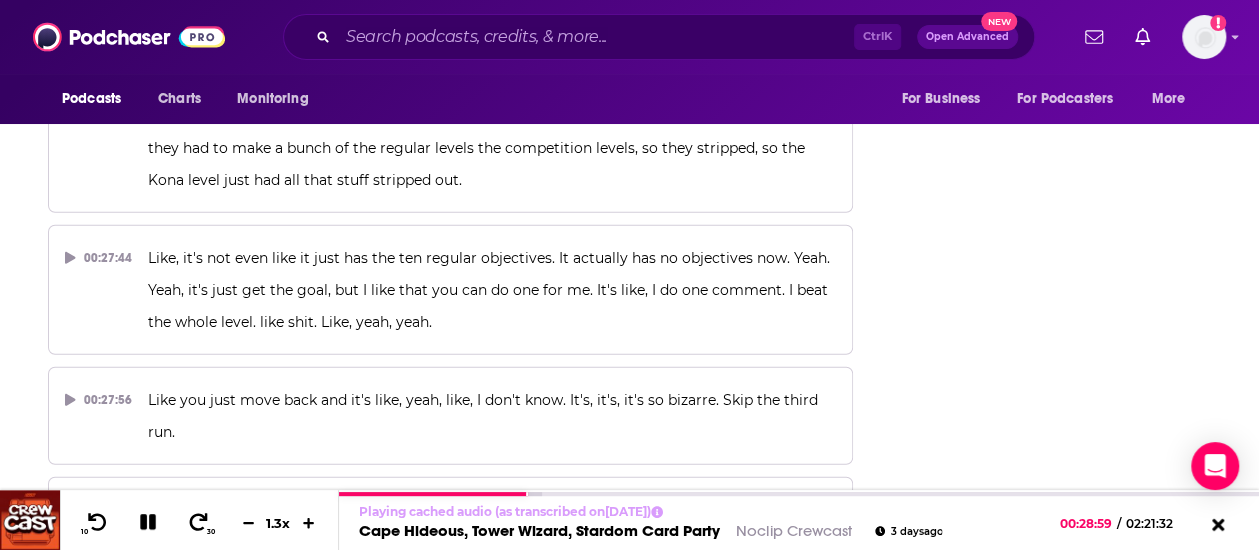 click on "But there is a Tony Hawk meal, and I think if you get it at Taco Bell, you get like a redeemable code to get like a Taco Bell hoodie in game, which isn't bad. I'm down to check it out. There's so much brand synergy in Tony Hawk's Pro Skater 3 and 4. It's awesome." at bounding box center (492, 936) 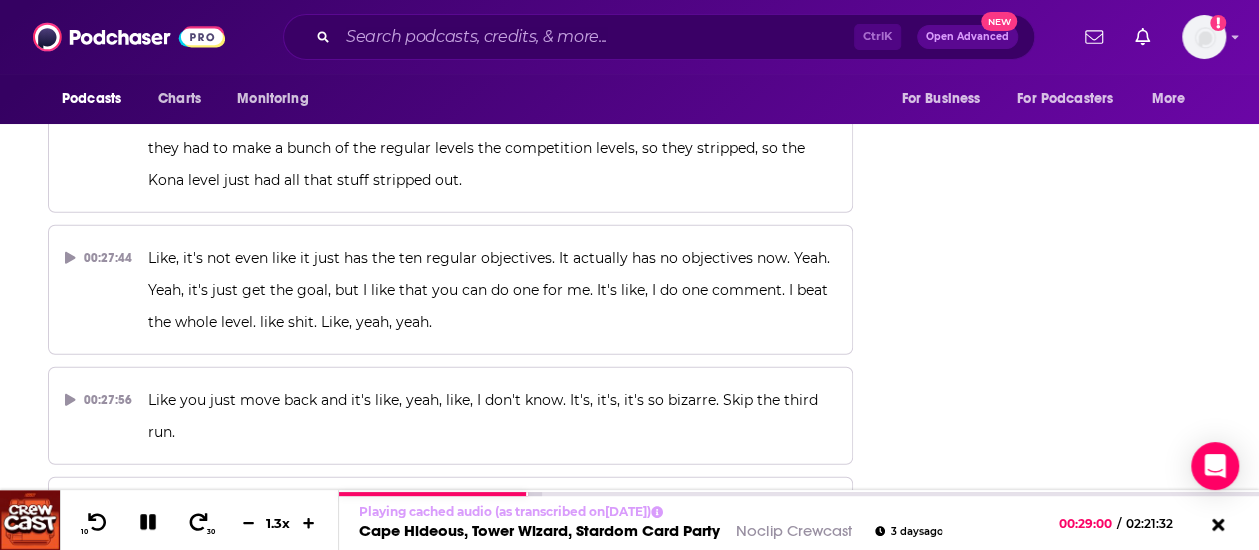 type 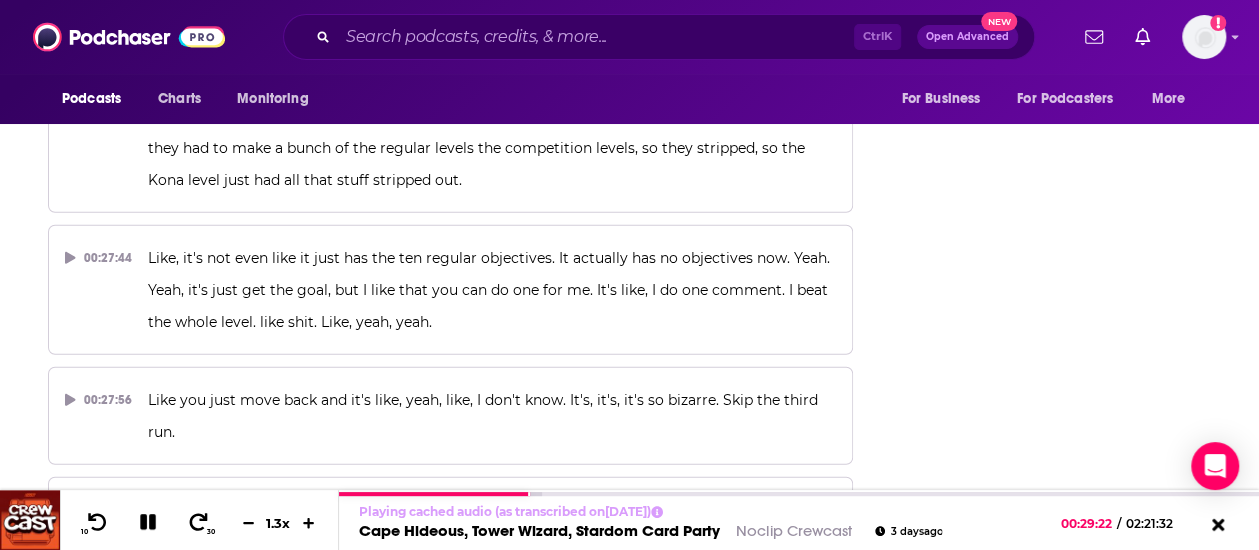 copy on "But there is a Tony Hawk meal, and I think if you get it at Taco Bell, you get like a redeemable code to get like a Taco Bell hoodie in game, which isn't bad. I'm down to check it out. There's so much brand synergy in Tony Hawk's Pro Skater 3 and 4. It's awesome." 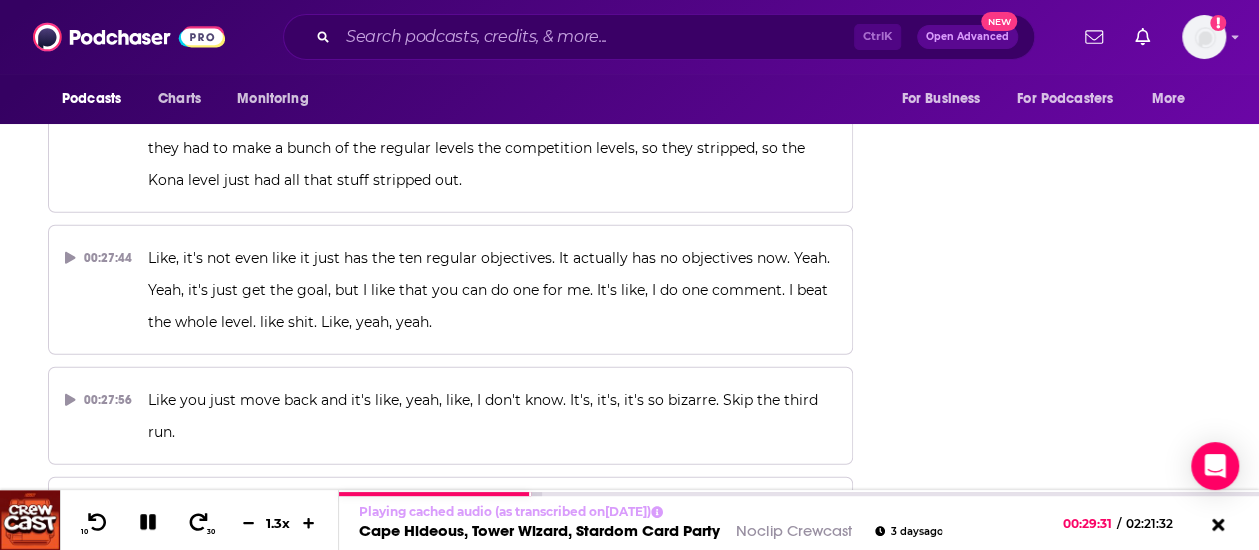 copy on "But there is a Tony Hawk meal, and I think if you get it at Taco Bell, you get like a redeemable code to get like a Taco Bell hoodie in game, which isn't bad. I'm down to check it out. There's so much brand synergy in Tony Hawk's Pro Skater 3 and 4. It's awesome." 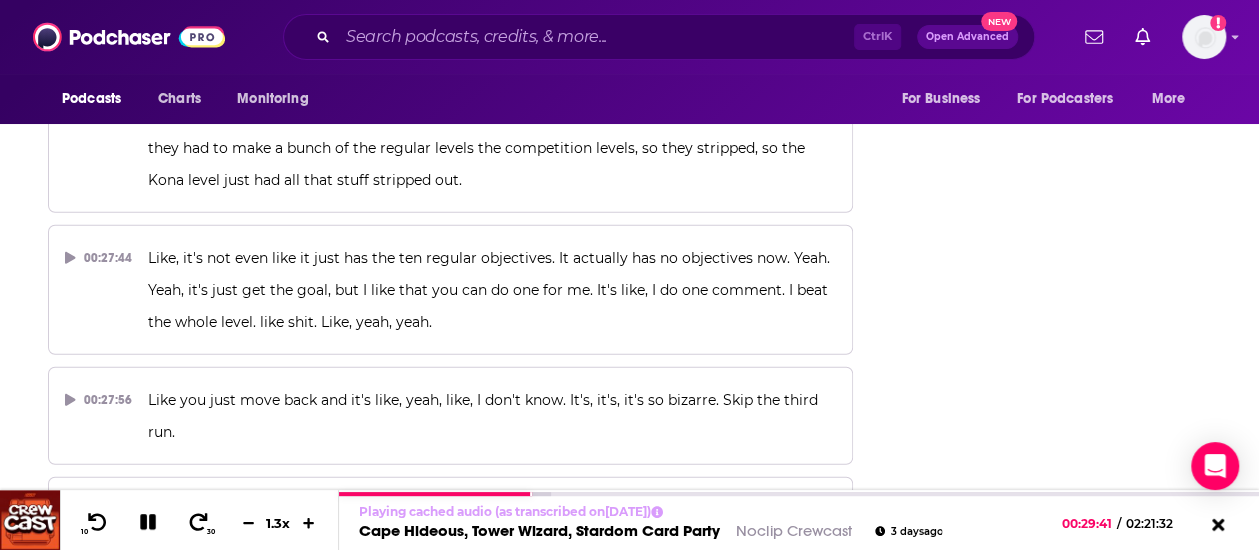 copy on "But there is a Tony Hawk meal, and I think if you get it at Taco Bell, you get like a redeemable code to get like a Taco Bell hoodie in game, which isn't bad. I'm down to check it out. There's so much brand synergy in Tony Hawk's Pro Skater 3 and 4. It's awesome." 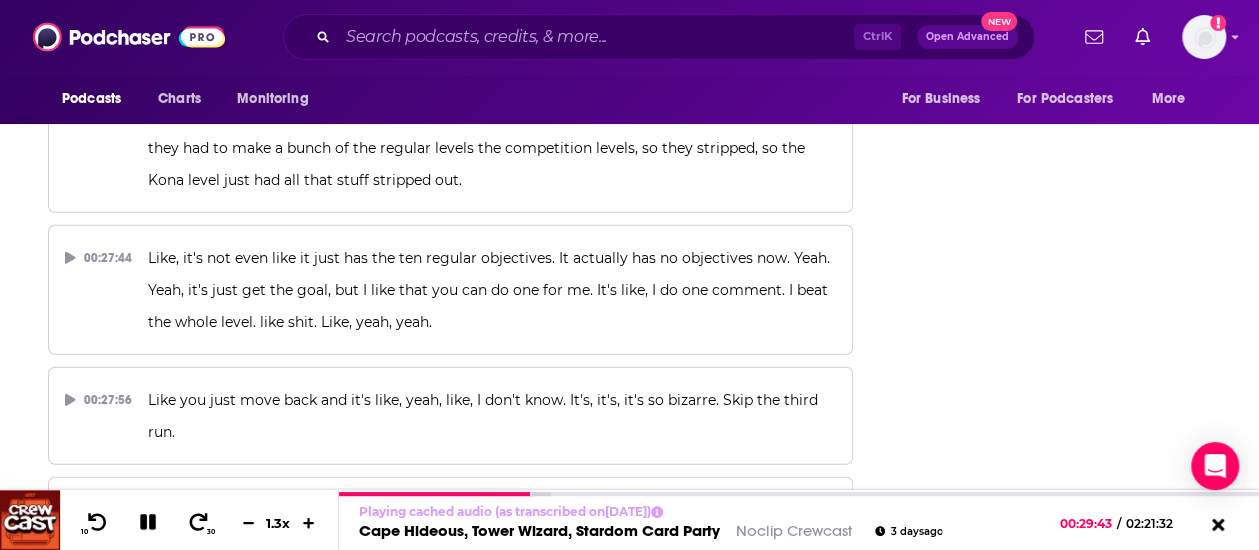 copy on "But there is a Tony Hawk meal, and I think if you get it at Taco Bell, you get like a redeemable code to get like a Taco Bell hoodie in game, which isn't bad. I'm down to check it out. There's so much brand synergy in Tony Hawk's Pro Skater 3 and 4. It's awesome." 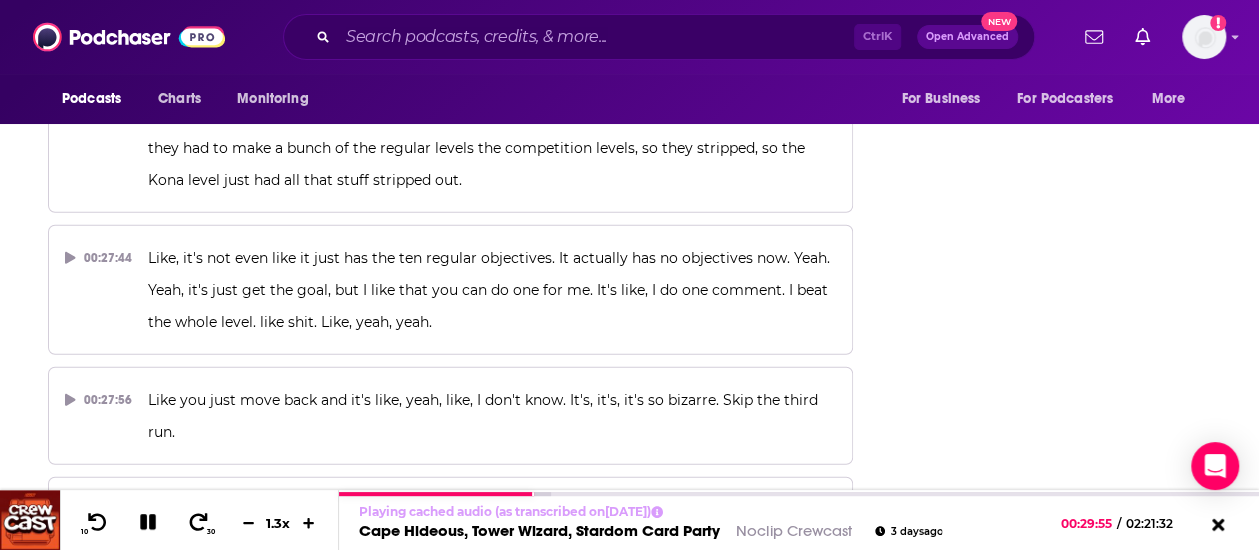 click on "Pause Episode Rate Apps Listened List Bookmark Share Get this podcast via API From The Podcast Noclip Crewcast 69 1 3 Join Danny O Dwyer, Jeremy Jayne & Frank Howley as they riff about games, documentaries and video game development. Follow Share This Episode Recommendation sent https://www.podchaser.com/podcasts/noclip-crewcast-677855/episodes/cape-hideous-tower-wizard-star-259798146 Copy Link Official Episode Page noclippodcast.libsyn.com Download Audio File https://traffic.libsyn.com/secure/noclippodcast/236.mp3?dest-id=706801 Claim This Podcast Do you host or manage this podcast? Claim and edit this page to your liking. ," at bounding box center [1061, 27764] 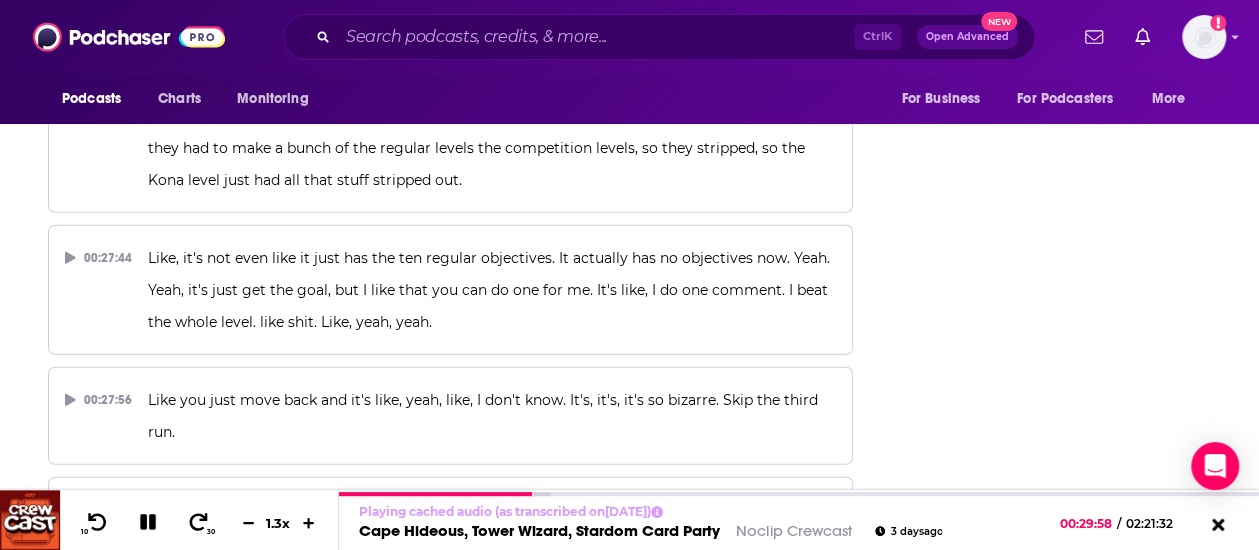 drag, startPoint x: 598, startPoint y: 306, endPoint x: 140, endPoint y: 227, distance: 464.76337 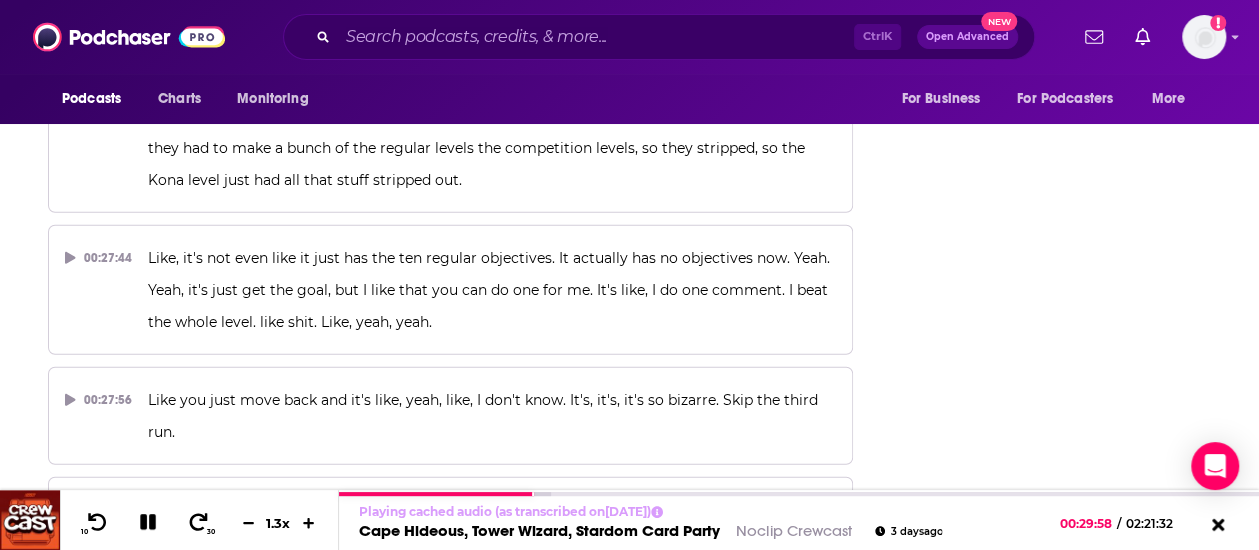 click on "00:28:53 But there is a Tony Hawk meal, and I think if you get it at Taco Bell, you get like a redeemable code to get like a Taco Bell hoodie in game, which isn't bad. I'm down to check it out. There's so much brand synergy in Tony Hawk's Pro Skater 3 and 4. It's awesome." at bounding box center (450, 936) 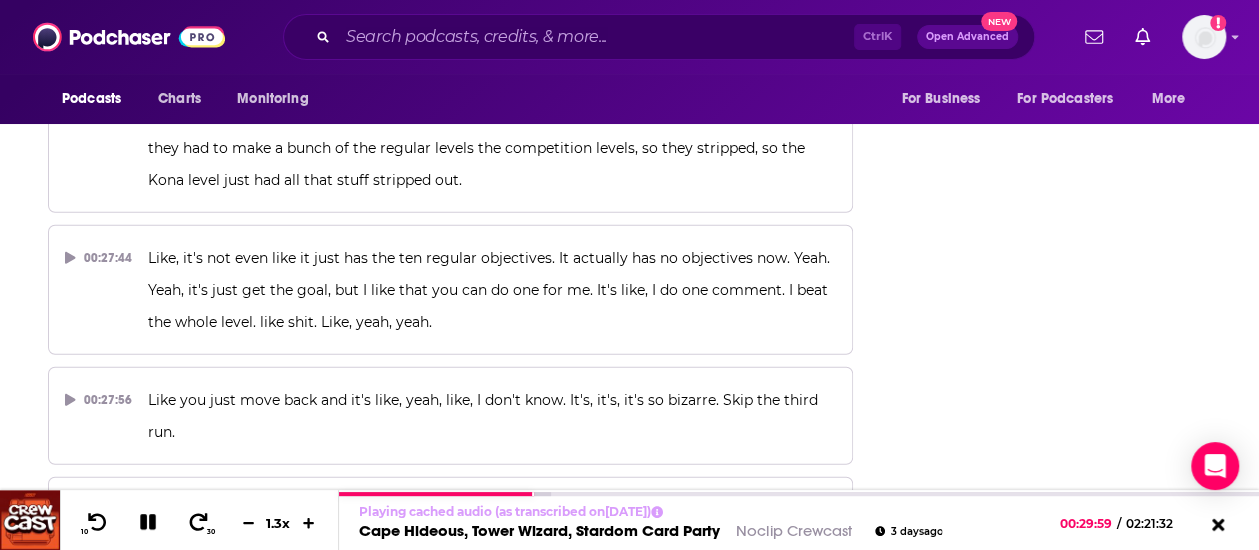 copy on "But there is a Tony Hawk meal, and I think if you get it at Taco Bell, you get like a redeemable code to get like a Taco Bell hoodie in game, which isn't bad. I'm down to check it out. There's so much brand synergy in Tony Hawk's Pro Skater 3 and 4. It's awesome." 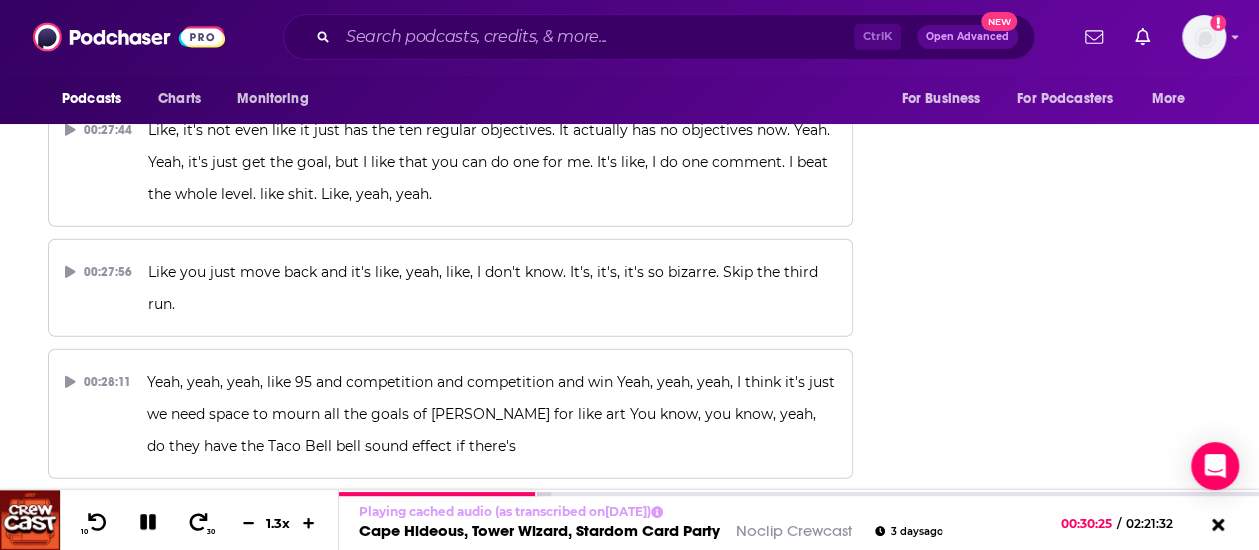 scroll, scrollTop: 17820, scrollLeft: 0, axis: vertical 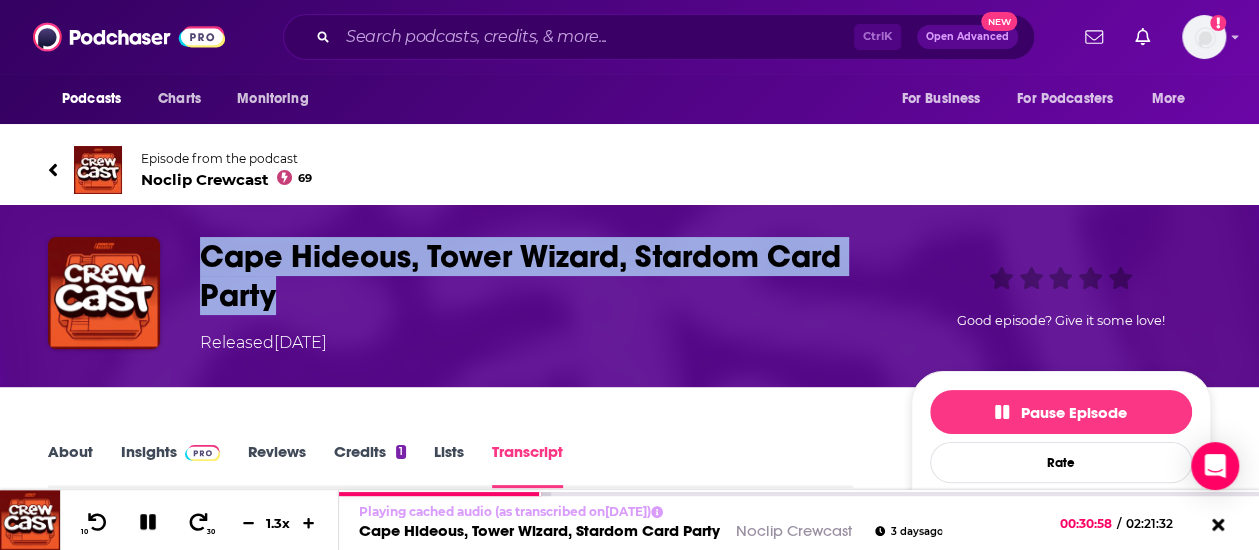 drag, startPoint x: 320, startPoint y: 290, endPoint x: 208, endPoint y: 259, distance: 116.21101 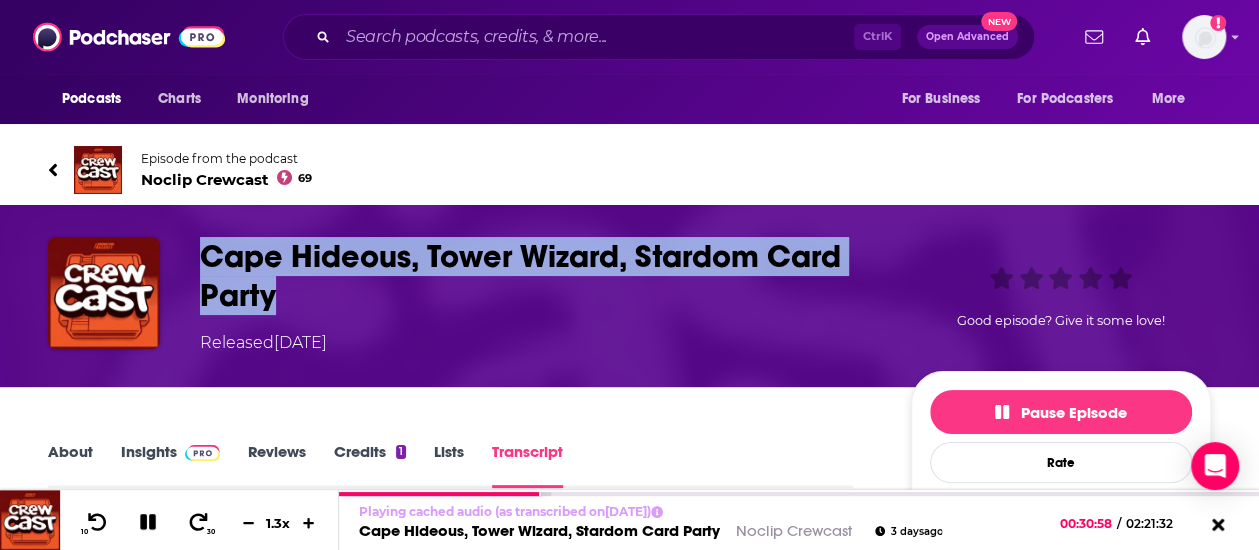 click on "Cape Hideous, Tower Wizard, Stardom Card Party" at bounding box center [539, 276] 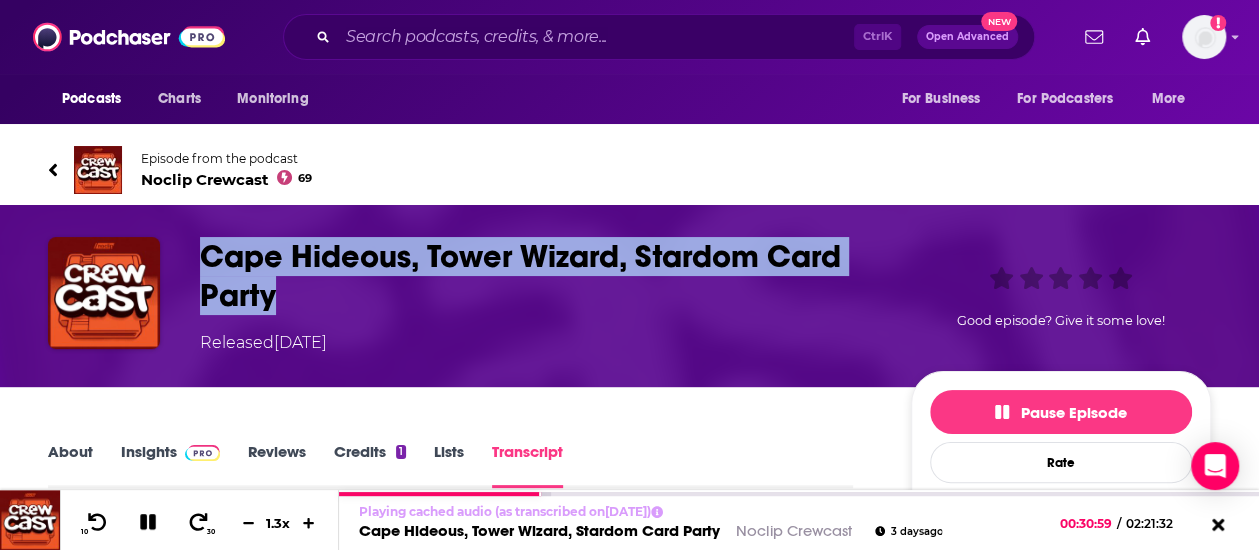 copy on "Cape Hideous, Tower Wizard, Stardom Card Party" 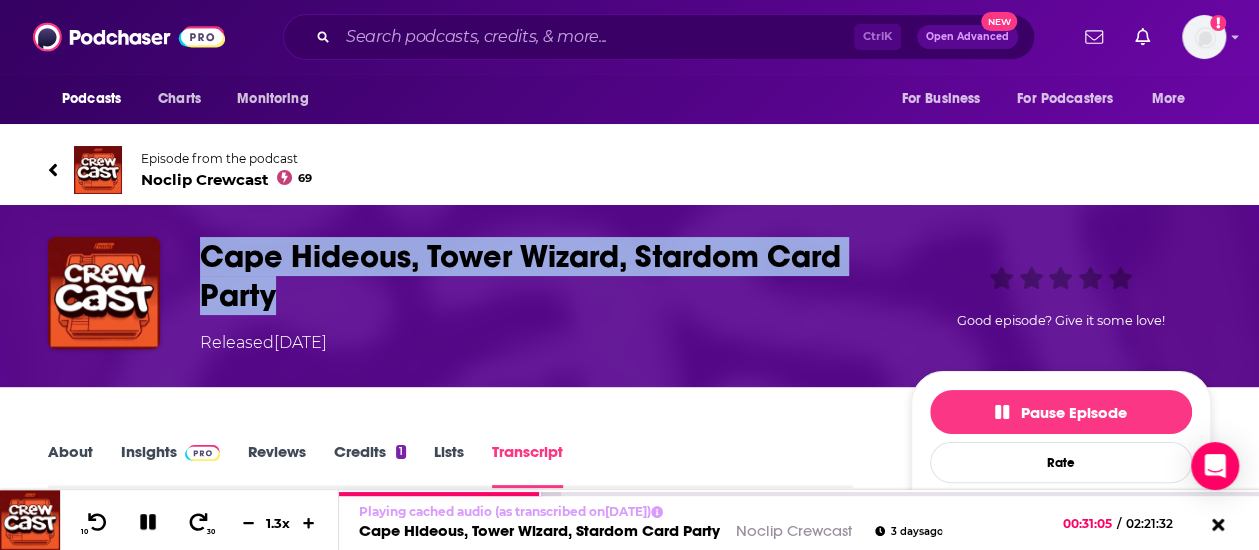 click on "Insights" at bounding box center (170, 465) 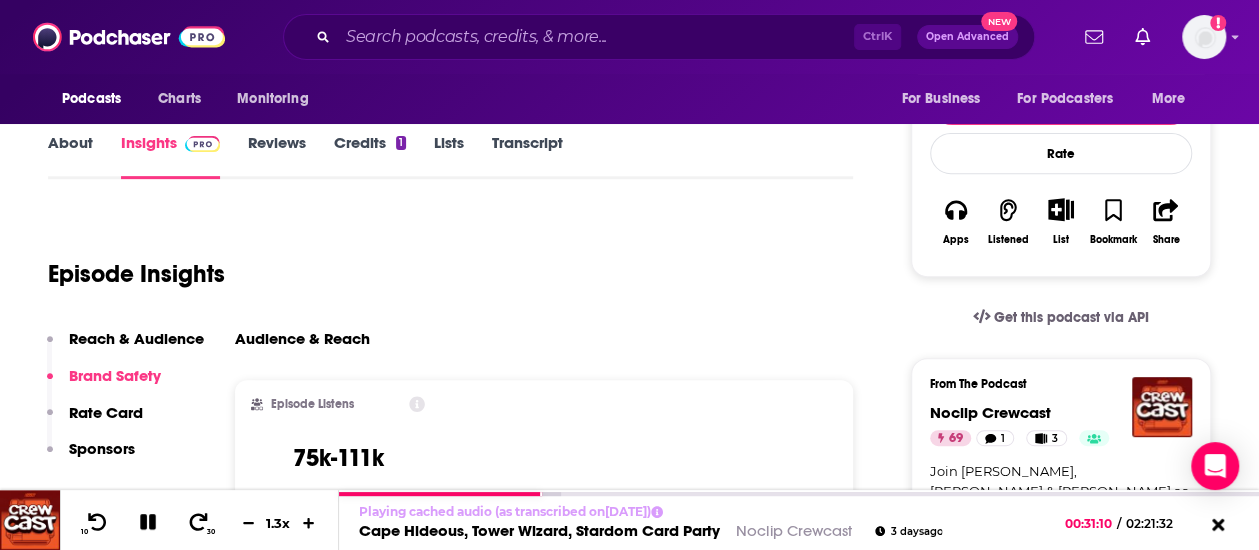 scroll, scrollTop: 310, scrollLeft: 0, axis: vertical 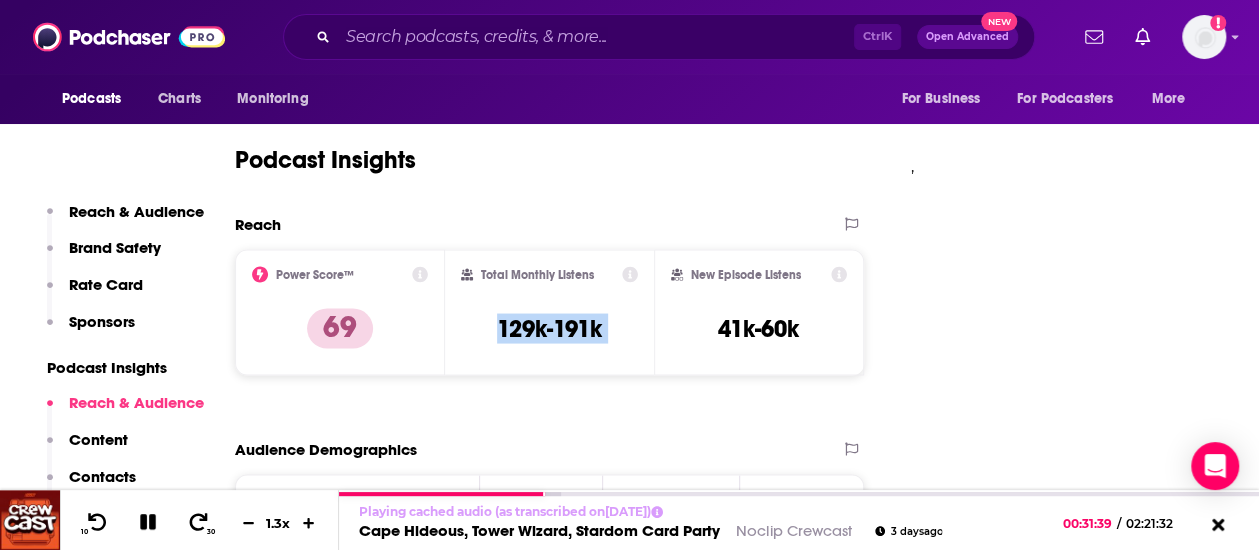 drag, startPoint x: 484, startPoint y: 333, endPoint x: 654, endPoint y: 335, distance: 170.01176 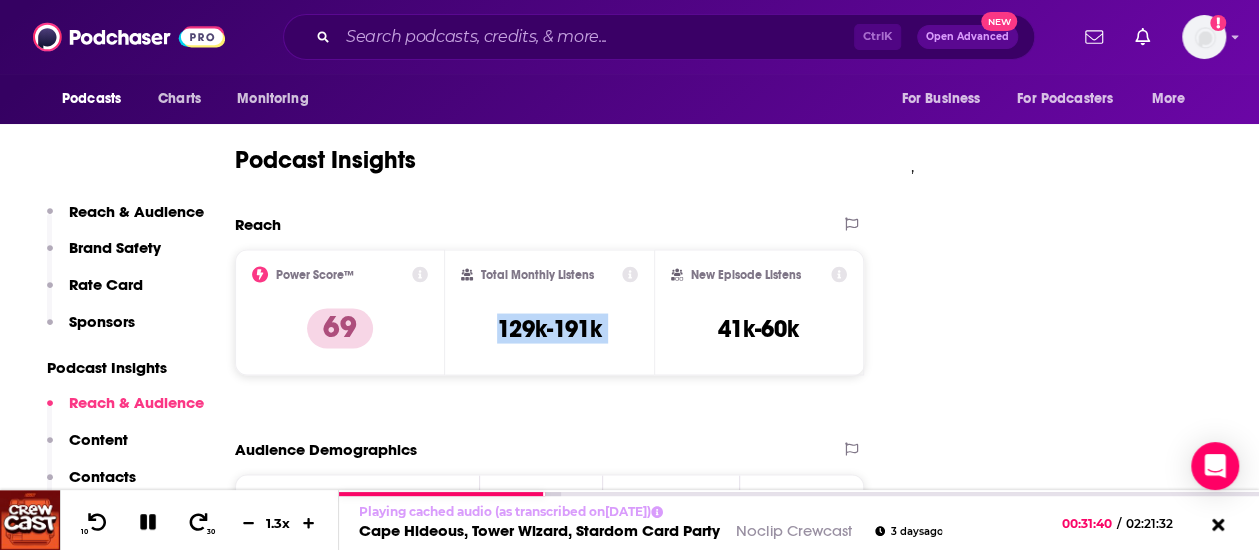 copy on "129k-191k" 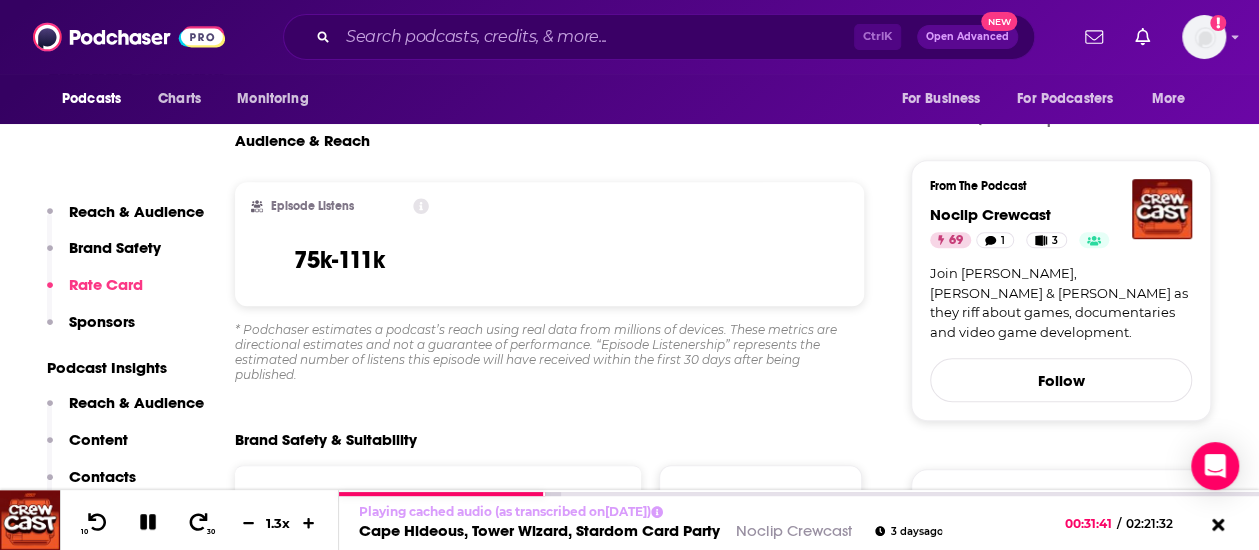 scroll, scrollTop: 0, scrollLeft: 0, axis: both 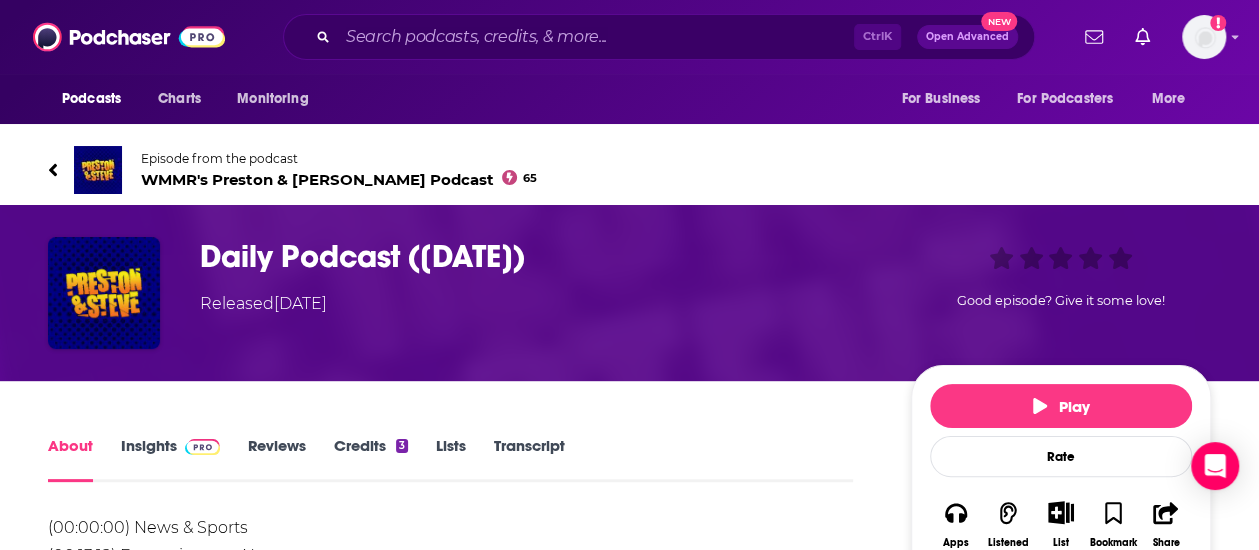 click on "Transcript" at bounding box center (529, 459) 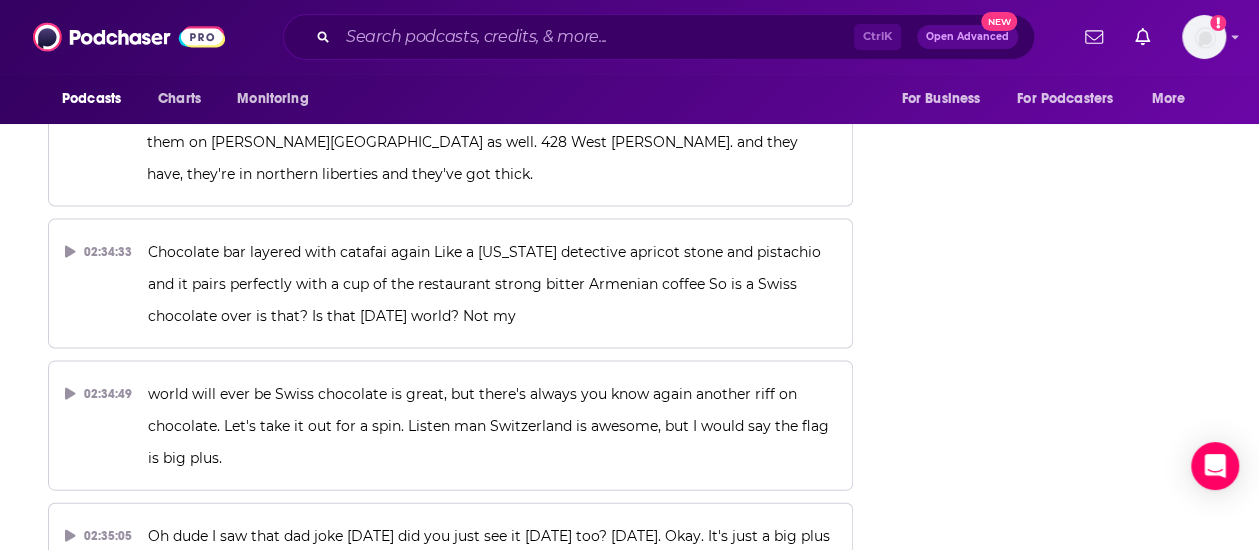 scroll, scrollTop: 88790, scrollLeft: 0, axis: vertical 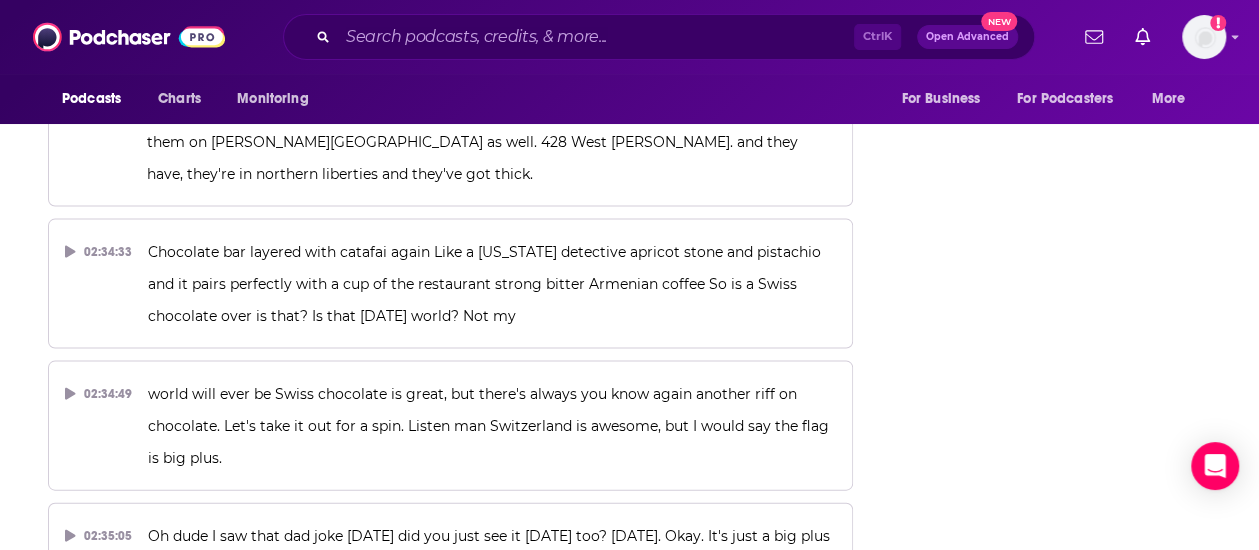 click on "About Insights Reviews Credits 3 Lists Transcript Episode Transcript Download Content may have changed since transcription.   00:00:00 Hey, welcome to the Preston and Steve podcast, which is brought to you by Acme Market. Hungry and in a hurry? Acme's flash grocery delivery or pickup gets you fresh groceries in 30 minutes or less. 00:00:15 Acme, fresh foods, local flavors, and the official grocery partner of the Preston and Steve show. Thanks to listening to our podcast and thanks to Stephen Singer for being the official jeweler of the Preston and Steve show. 00:01:21 Hello Steve? You want me to leave? You're listening to President and Steve on 93th W.M.M.R. with Preston Elliot. I'm just getting warmed up. And Steve Morrison. And it absolutely will not stop. Ever. Plus, Casey Boy. 00:01:45 00:02:06 Friday, that's why the singing is going on and we welcome your friend, let us begin. We head into your weekend, it remains hot. That's high of about 84 today, which is a break from yesterday. 00:02:21 00:02:32" at bounding box center [463, -37241] 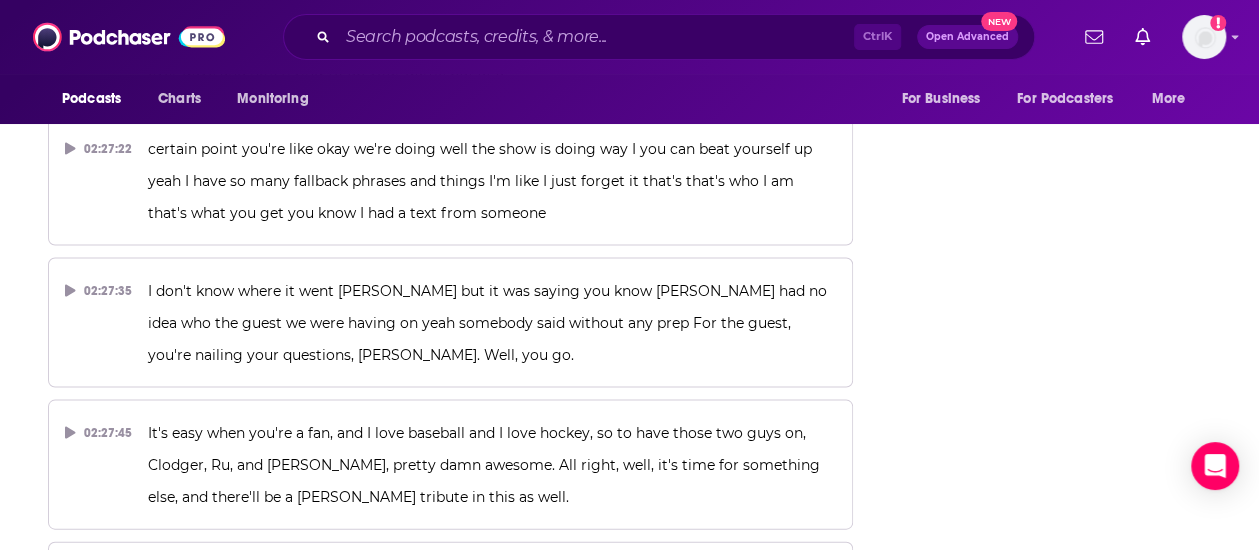 scroll, scrollTop: 84726, scrollLeft: 0, axis: vertical 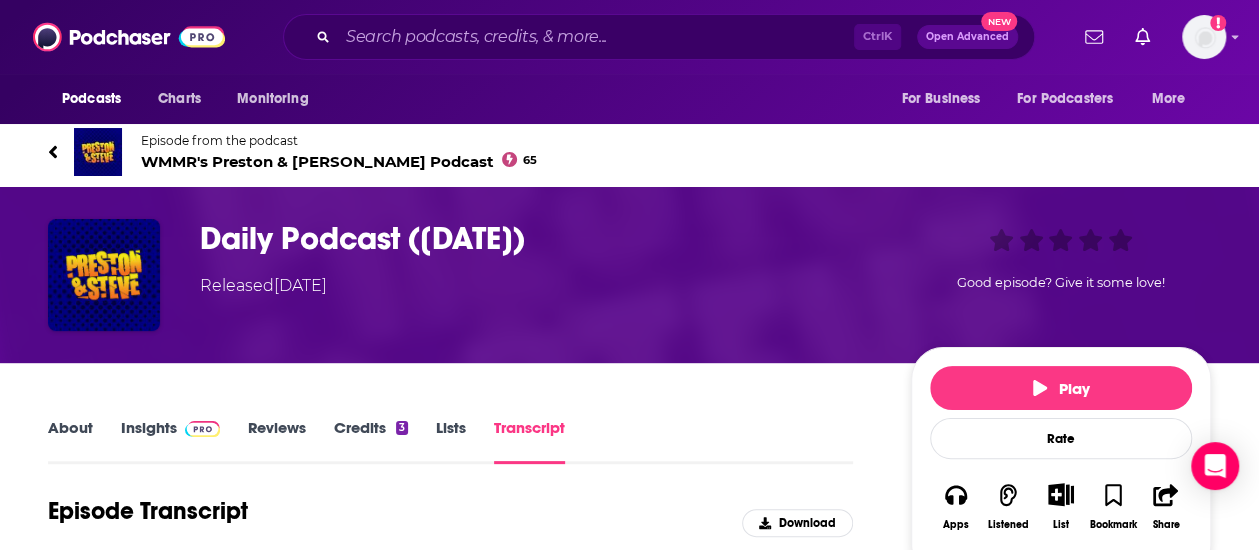 click on "Daily Podcast (07.18.25)" at bounding box center [539, 238] 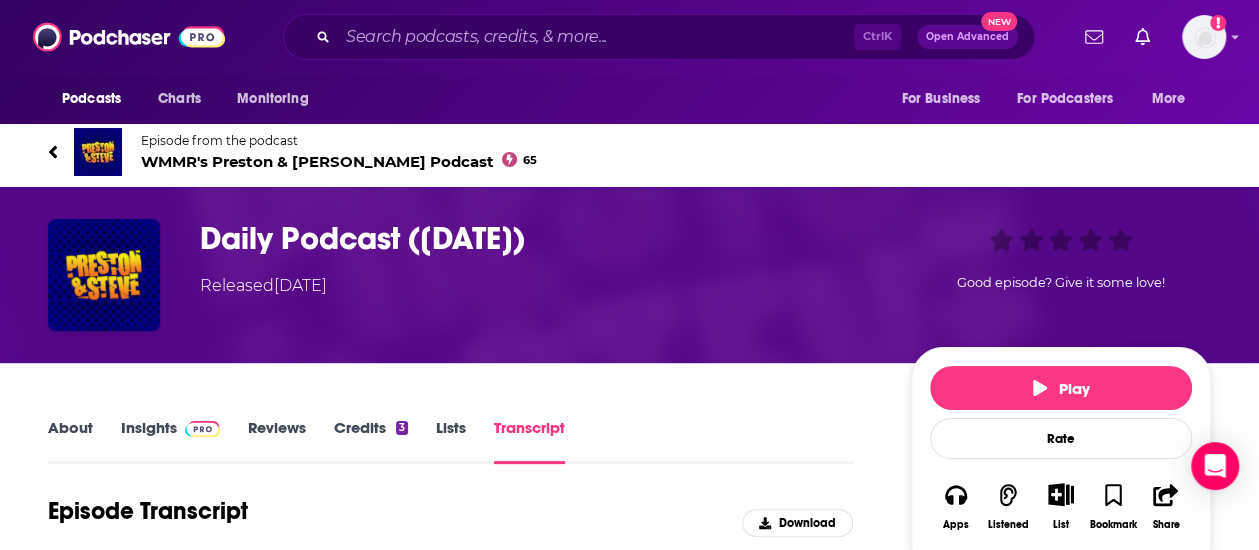 click on "Daily Podcast (07.18.25)" at bounding box center (539, 238) 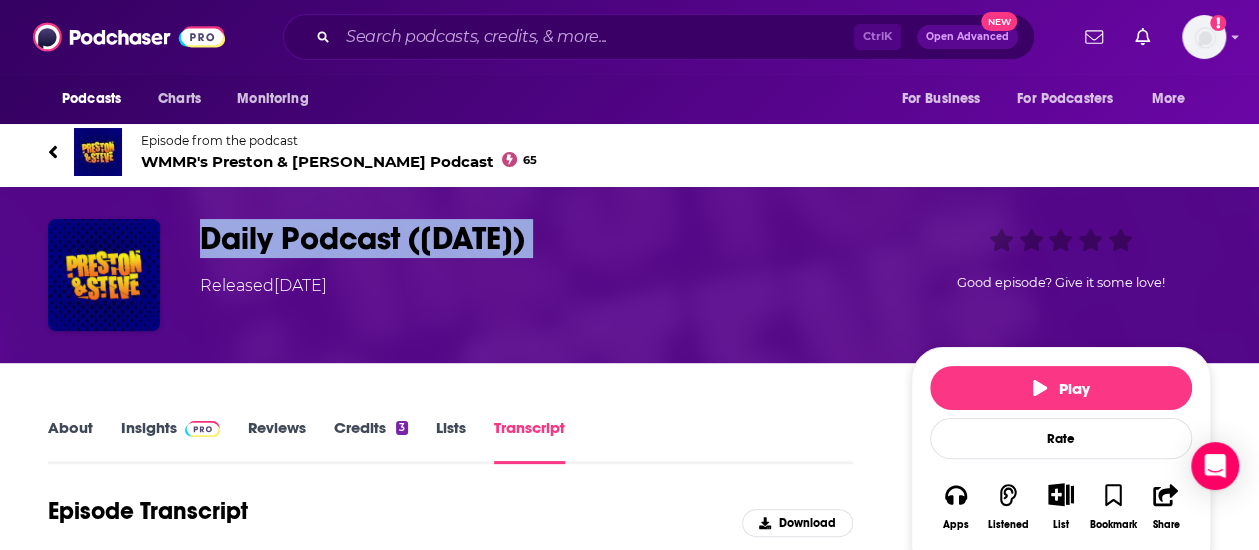 click on "Daily Podcast (07.18.25)" at bounding box center (539, 238) 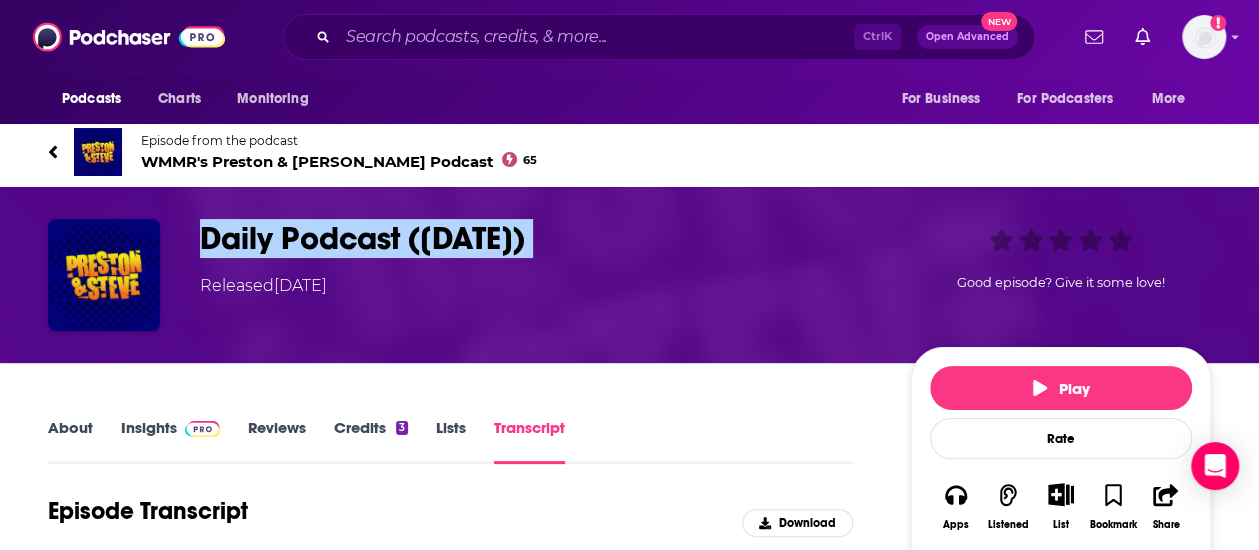 scroll, scrollTop: 290, scrollLeft: 0, axis: vertical 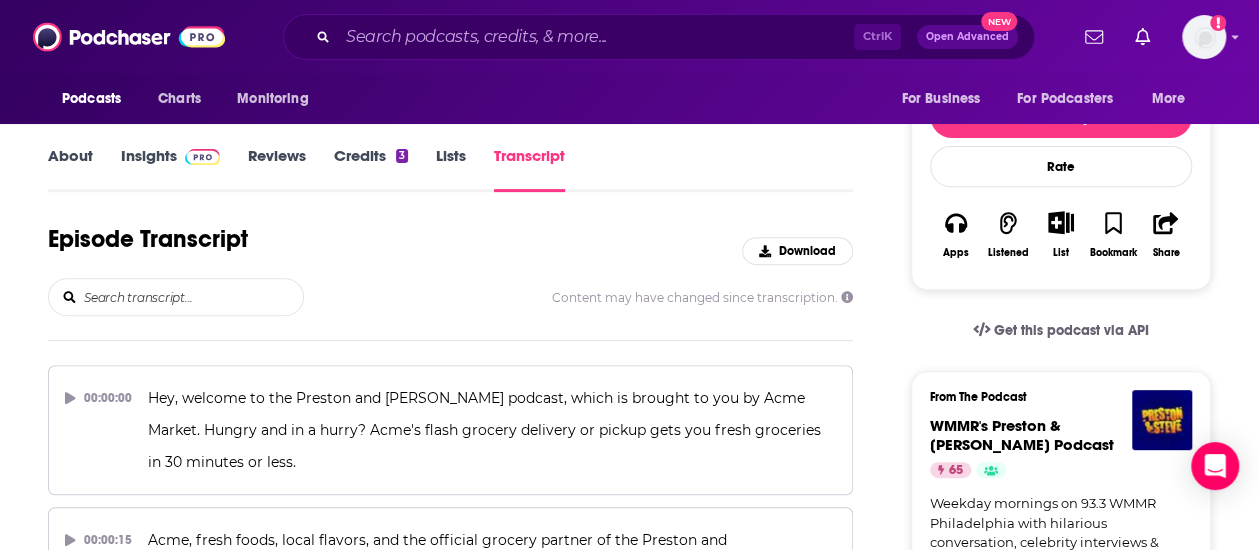 click on "About Insights Reviews Credits 3 Lists Transcript Episode Transcript Download Content may have changed since transcription.   00:00:00 Hey, welcome to the Preston and Steve podcast, which is brought to you by Acme Market. Hungry and in a hurry? Acme's flash grocery delivery or pickup gets you fresh groceries in 30 minutes or less. 00:00:15 Acme, fresh foods, local flavors, and the official grocery partner of the Preston and Steve show. Thanks to listening to our podcast and thanks to Stephen Singer for being the official jeweler of the Preston and Steve show. 00:01:21 Hello Steve? You want me to leave? You're listening to President and Steve on 93th W.M.M.R. with Preston Elliot. I'm just getting warmed up. And Steve Morrison. And it absolutely will not stop. Ever. Plus, Casey Boy. 00:01:45 00:02:06 Friday, that's why the singing is going on and we welcome your friend, let us begin. We head into your weekend, it remains hot. That's high of about 84 today, which is a break from yesterday. 00:02:21 00:02:32   65" at bounding box center [629, 51233] 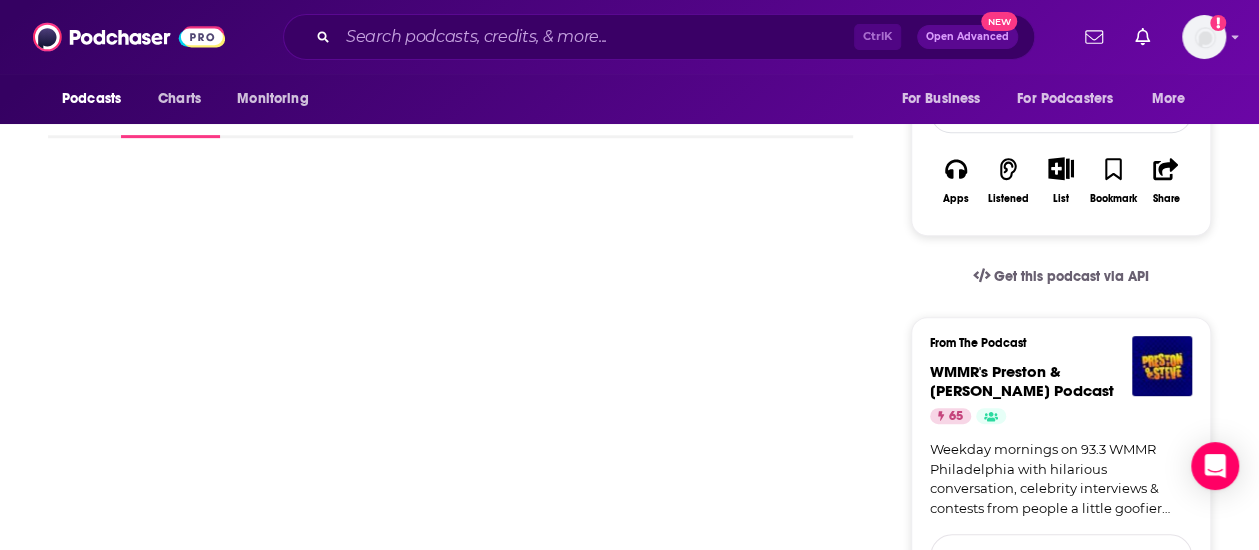 scroll, scrollTop: 345, scrollLeft: 0, axis: vertical 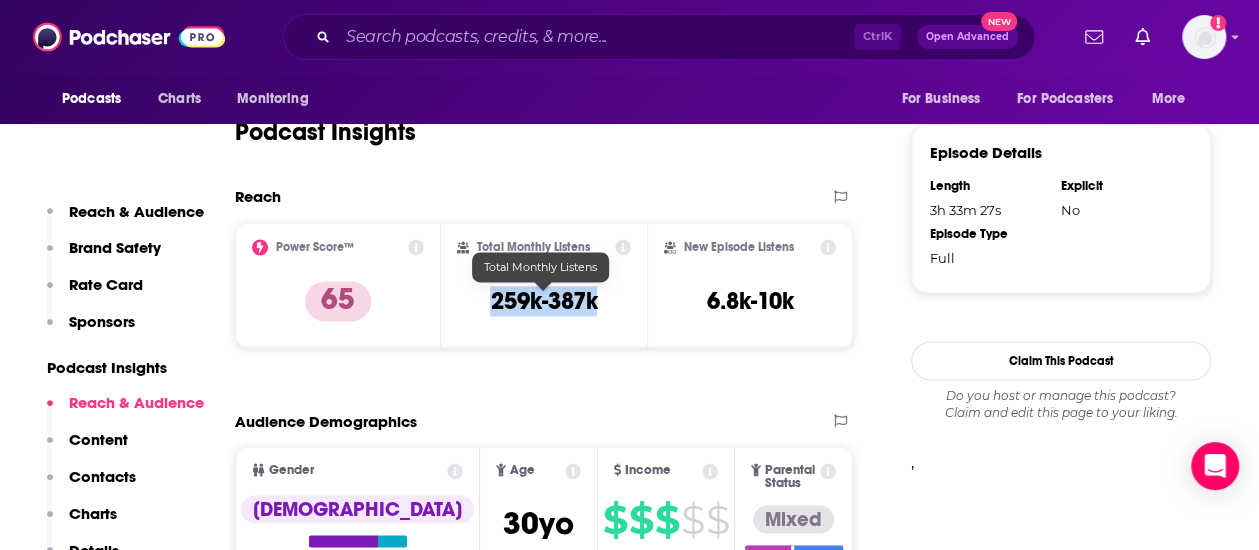 drag, startPoint x: 515, startPoint y: 310, endPoint x: 635, endPoint y: 291, distance: 121.49486 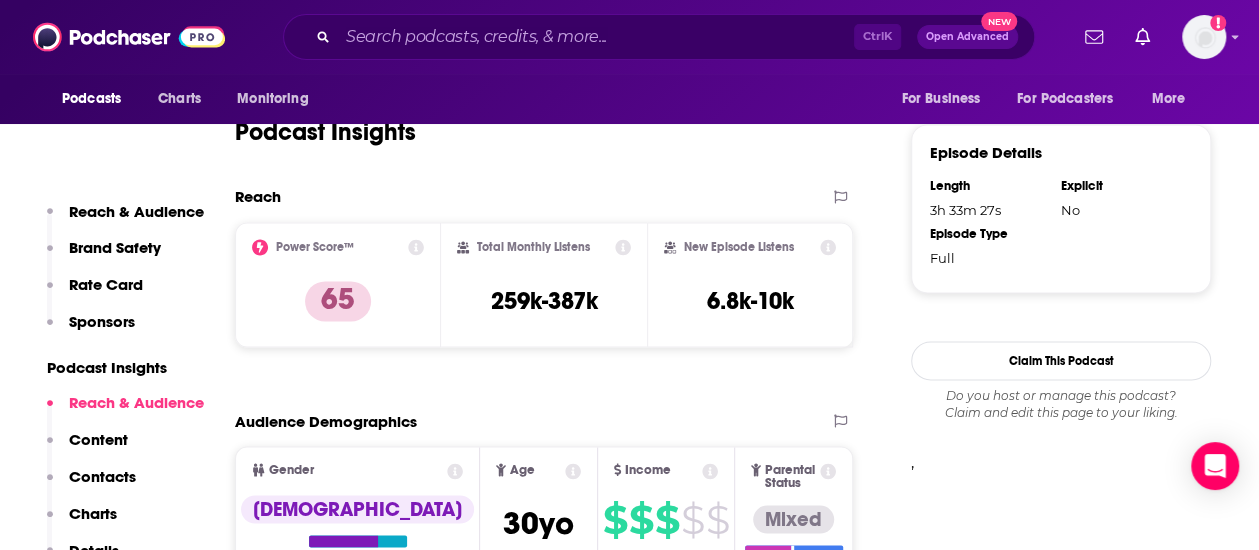 click on "259k-387k" at bounding box center [543, 301] 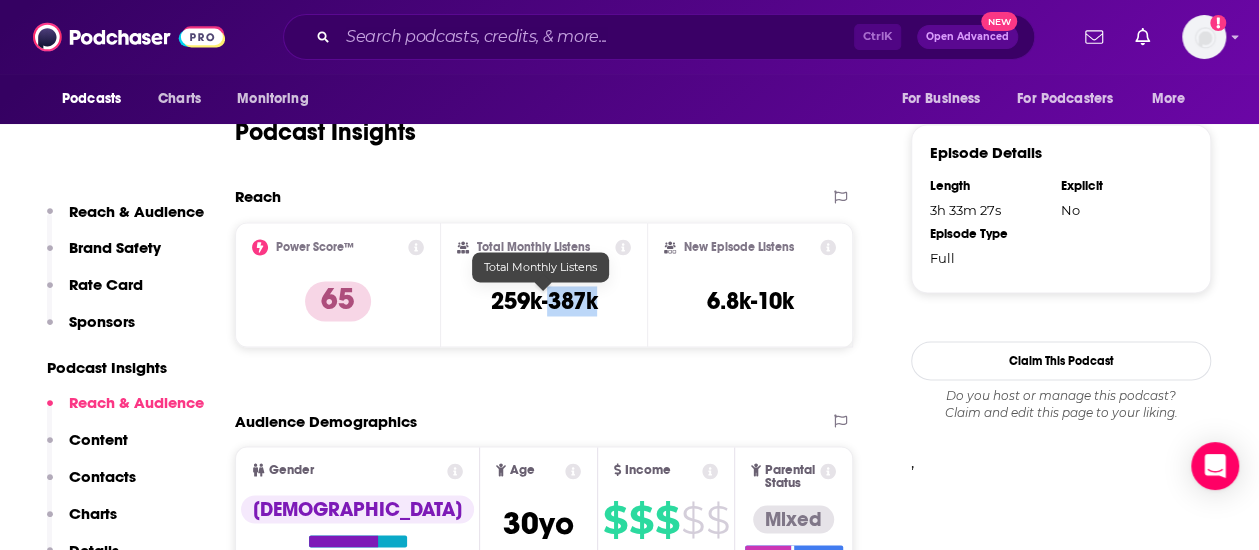 click on "259k-387k" at bounding box center (543, 301) 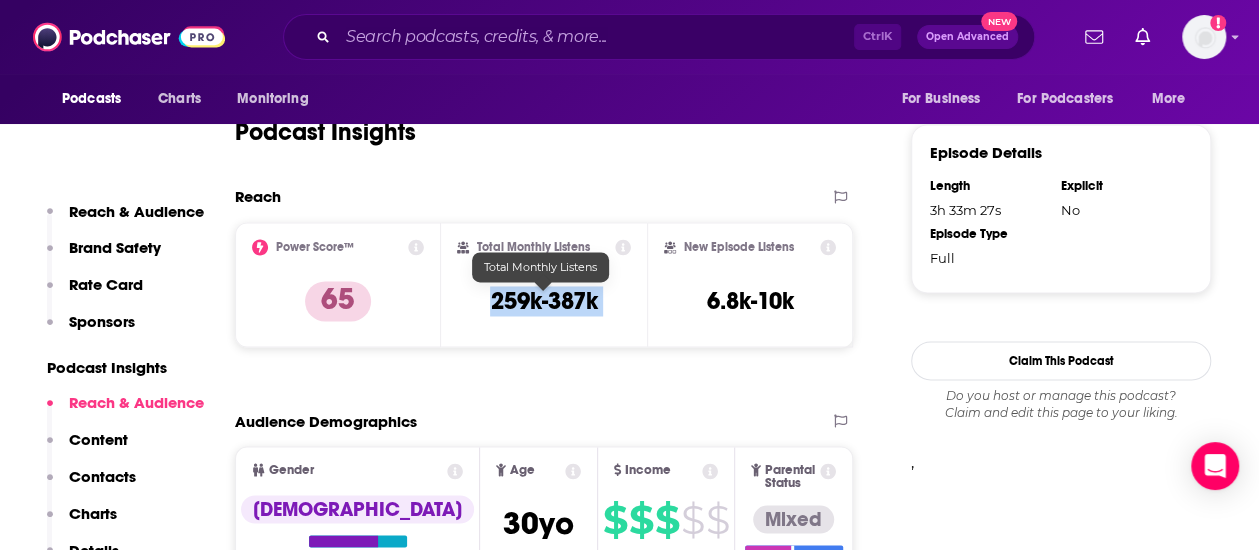 click on "259k-387k" at bounding box center [543, 301] 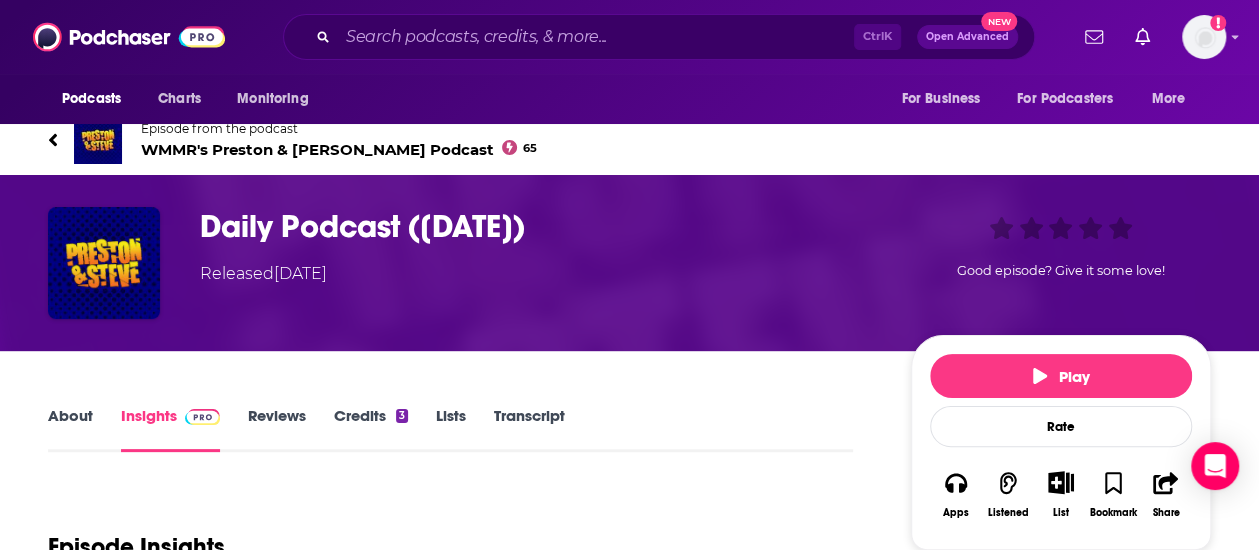 scroll, scrollTop: 0, scrollLeft: 0, axis: both 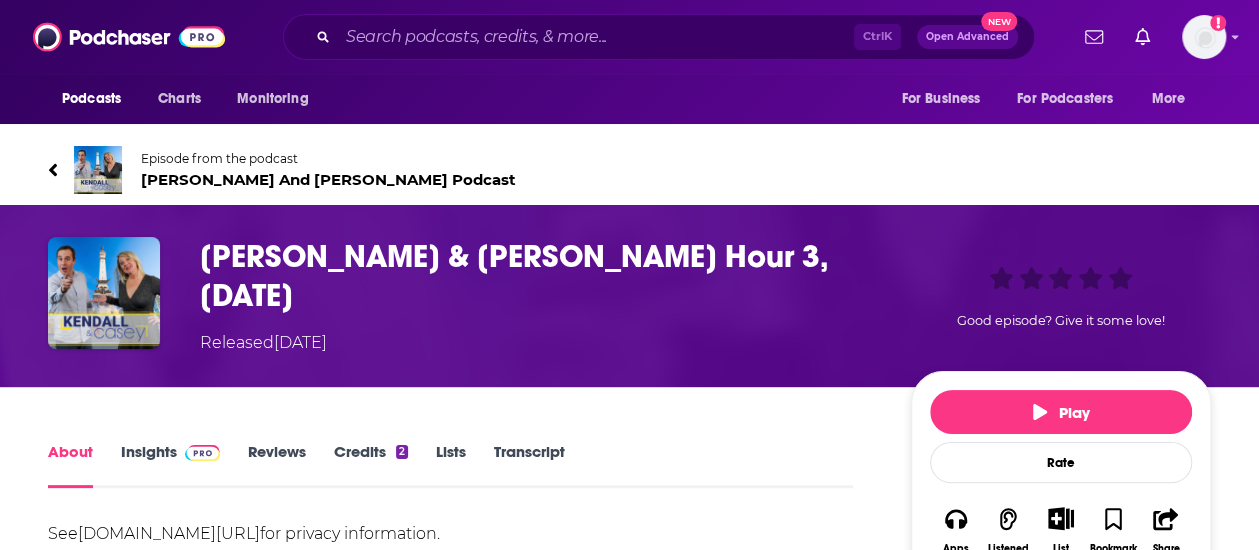 click at bounding box center (202, 453) 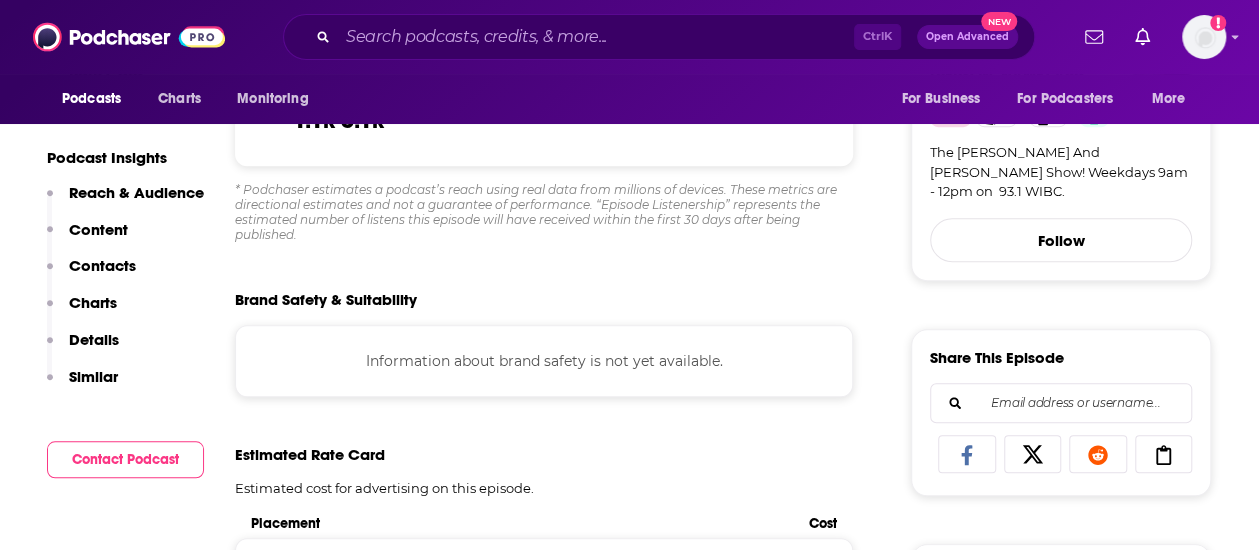 scroll, scrollTop: 33, scrollLeft: 0, axis: vertical 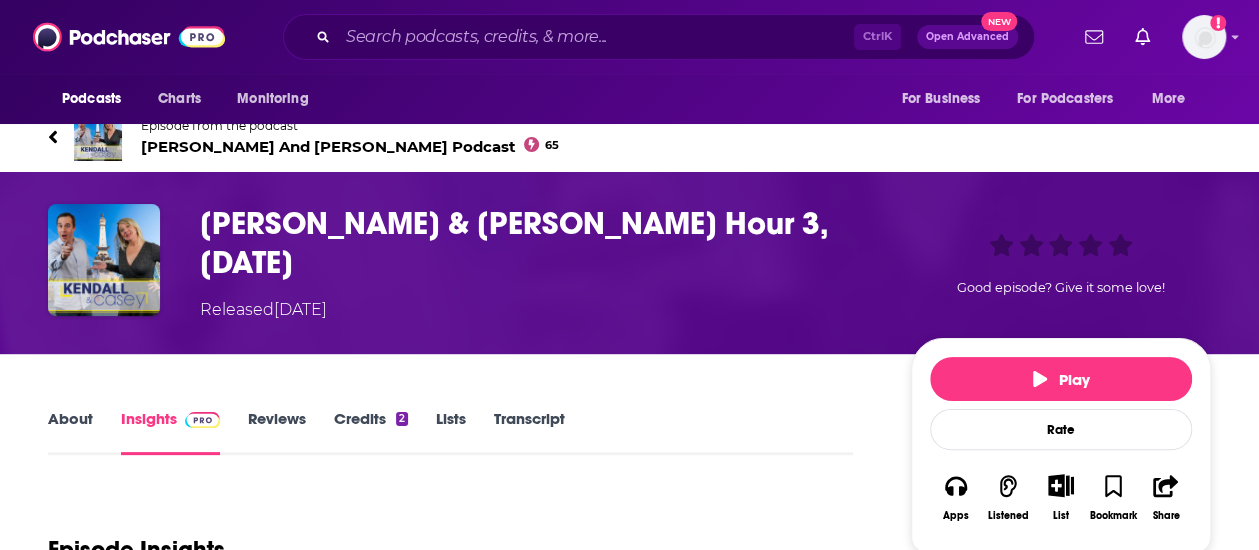 click on "Transcript" at bounding box center (529, 432) 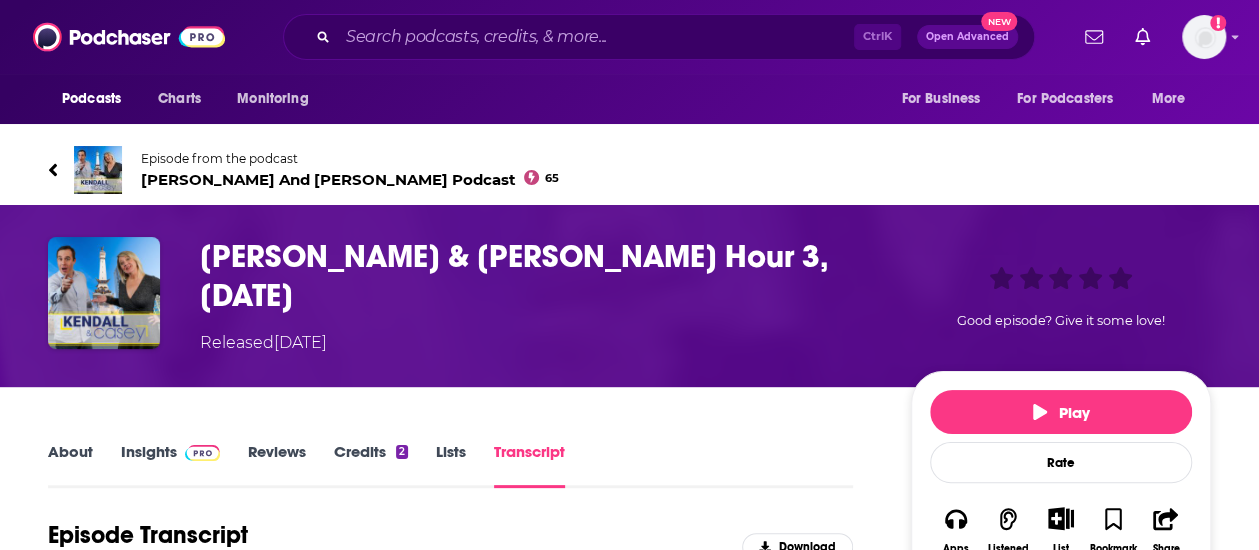 scroll, scrollTop: 20217, scrollLeft: 0, axis: vertical 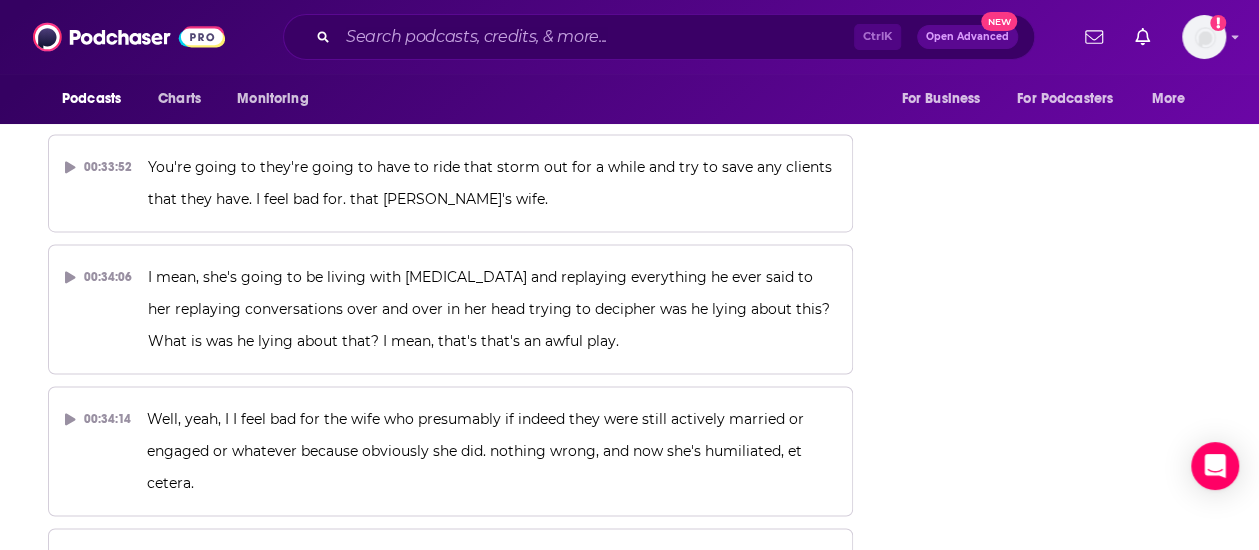 drag, startPoint x: 140, startPoint y: 276, endPoint x: 462, endPoint y: 301, distance: 322.96902 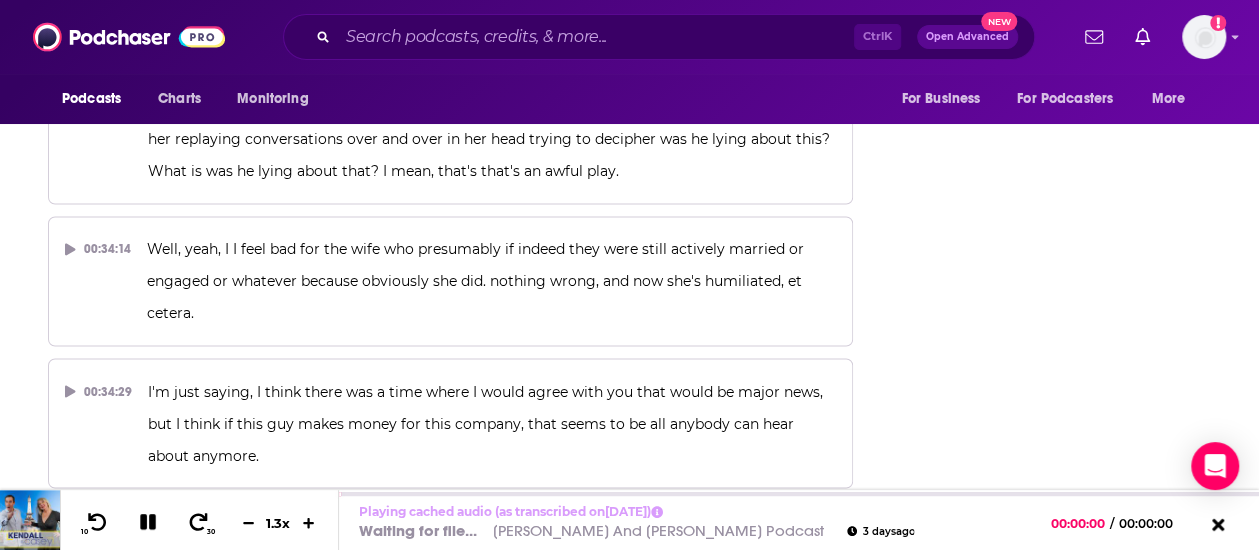 scroll, scrollTop: 20391, scrollLeft: 0, axis: vertical 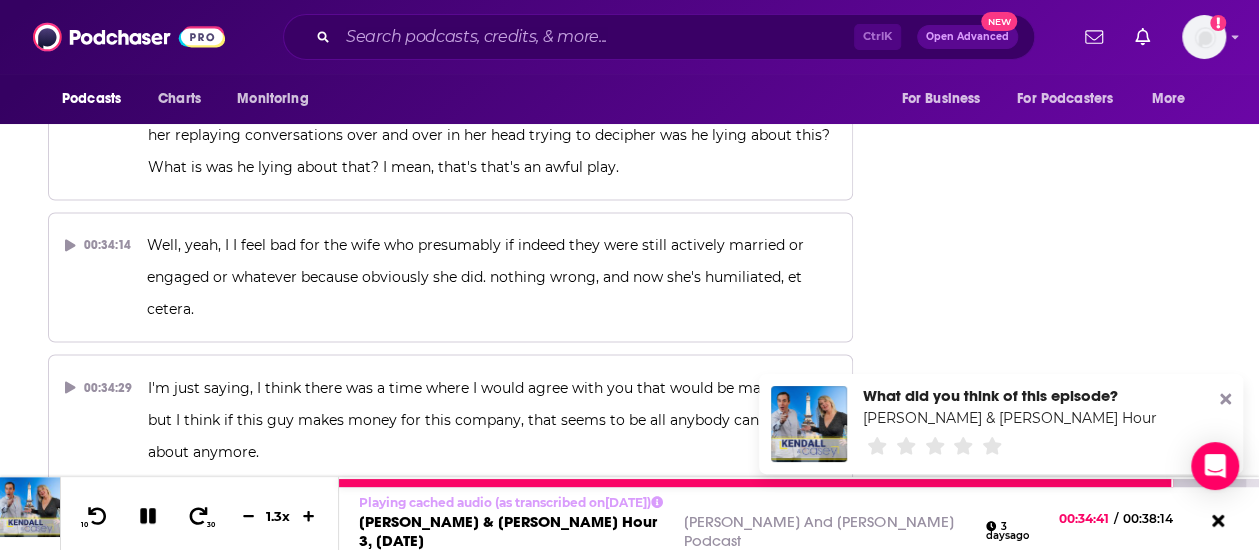 click at bounding box center (148, 516) 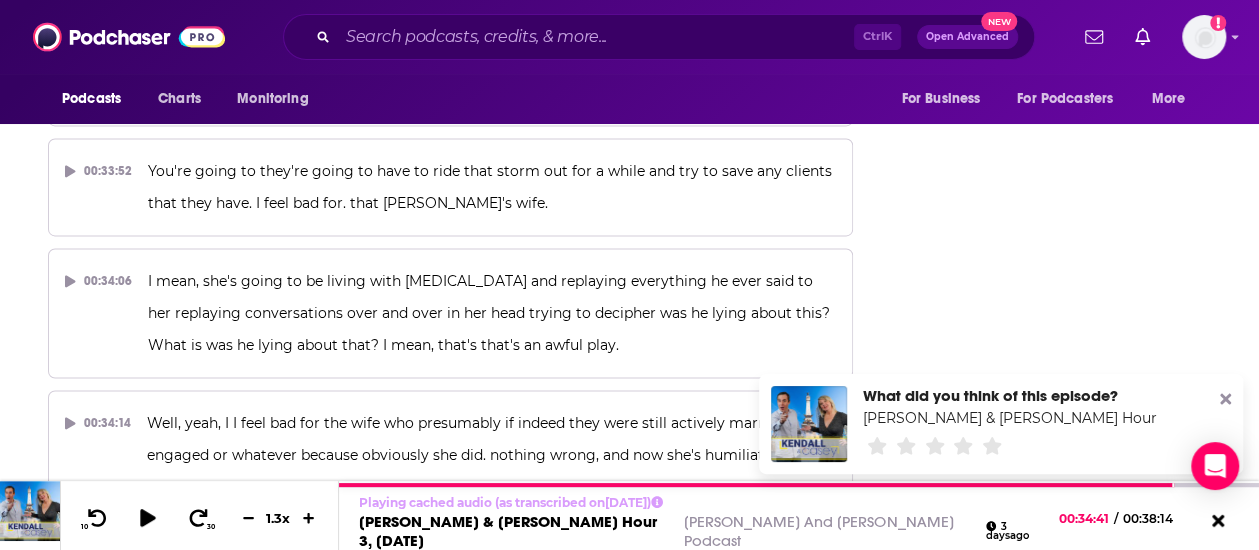 scroll, scrollTop: 20214, scrollLeft: 0, axis: vertical 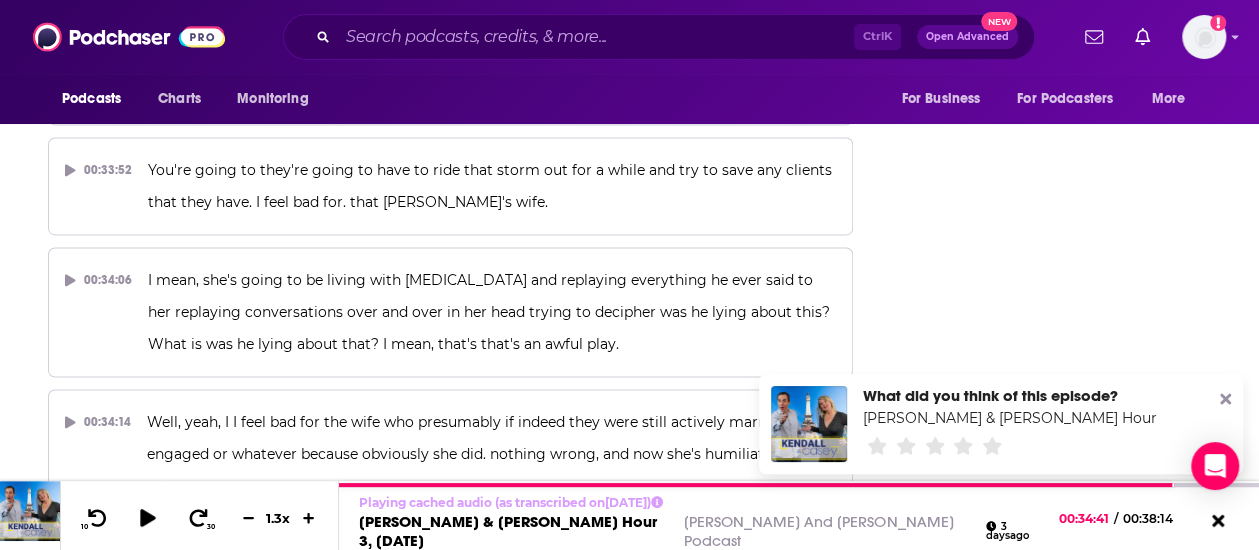 drag, startPoint x: 143, startPoint y: 269, endPoint x: 616, endPoint y: 252, distance: 473.3054 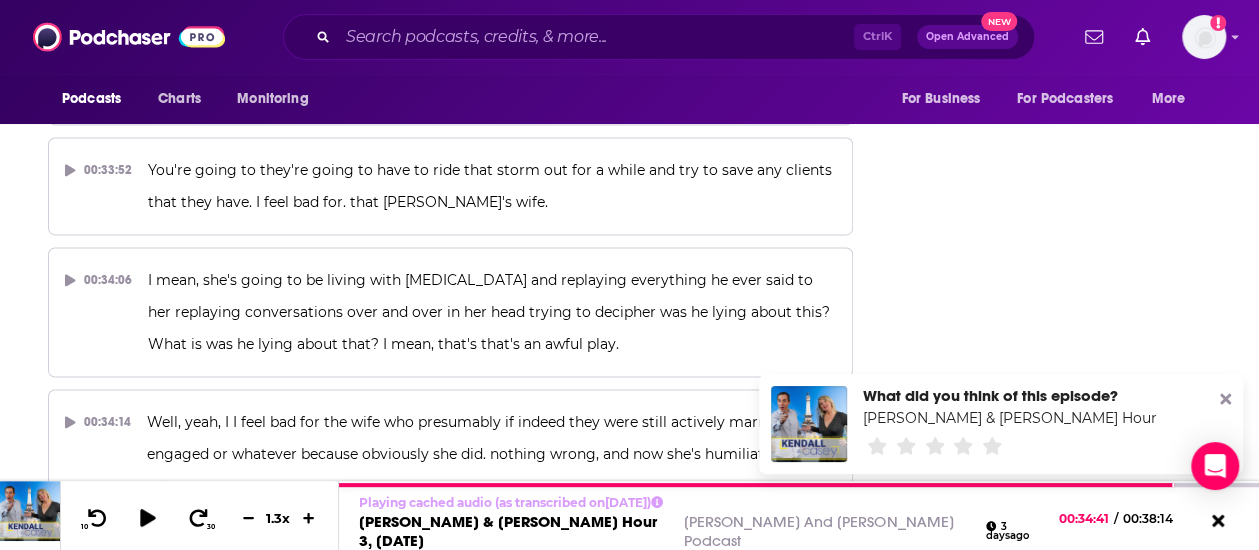 click on "00:34:40 So Taco Bell is using Indy as a test market, and they're calling this the Luxe Value Menu, features five different items, and they're all priced at $3 or less." at bounding box center [450, 722] 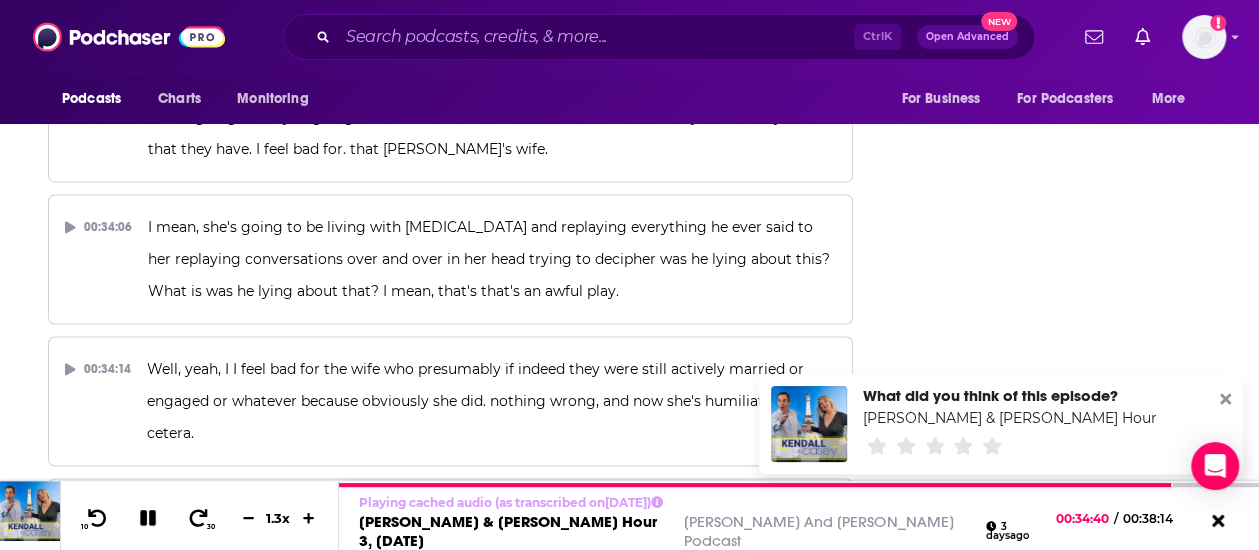 scroll, scrollTop: 20268, scrollLeft: 0, axis: vertical 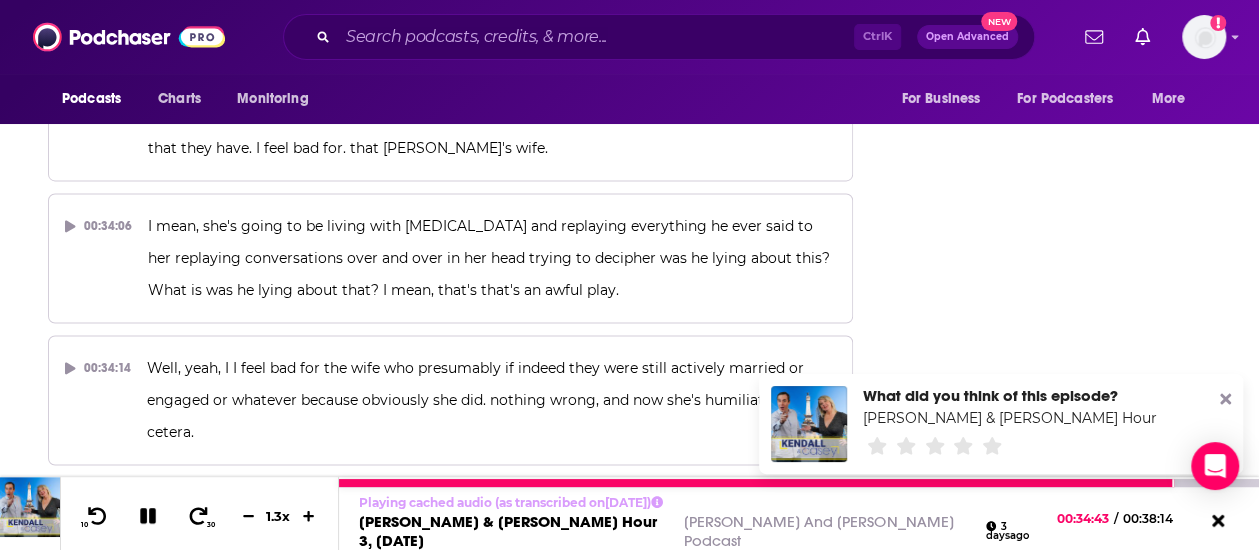 click 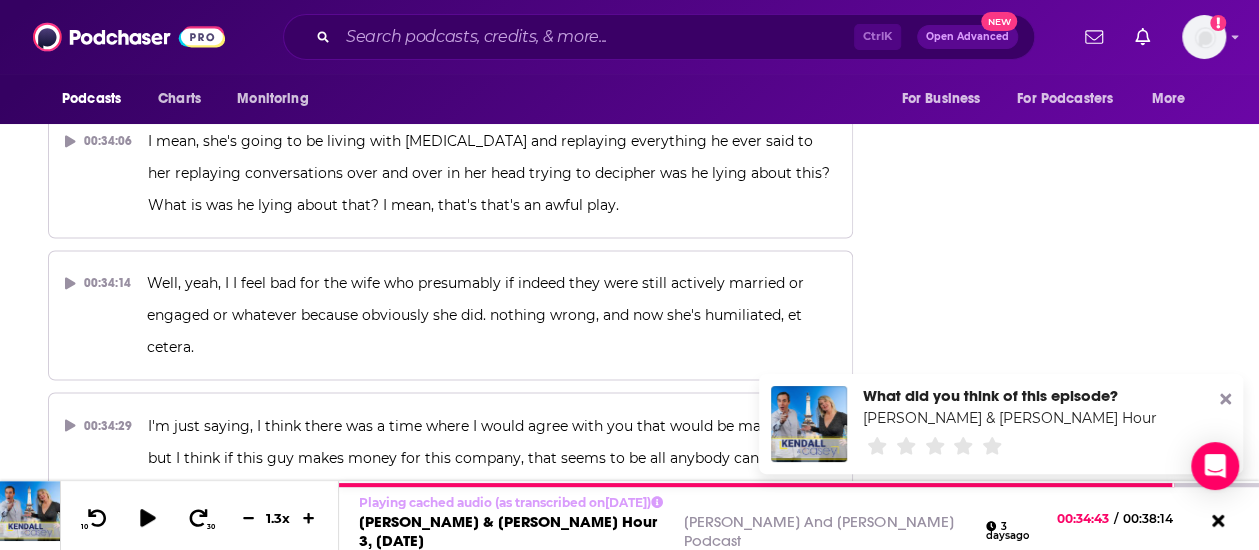 scroll, scrollTop: 20347, scrollLeft: 0, axis: vertical 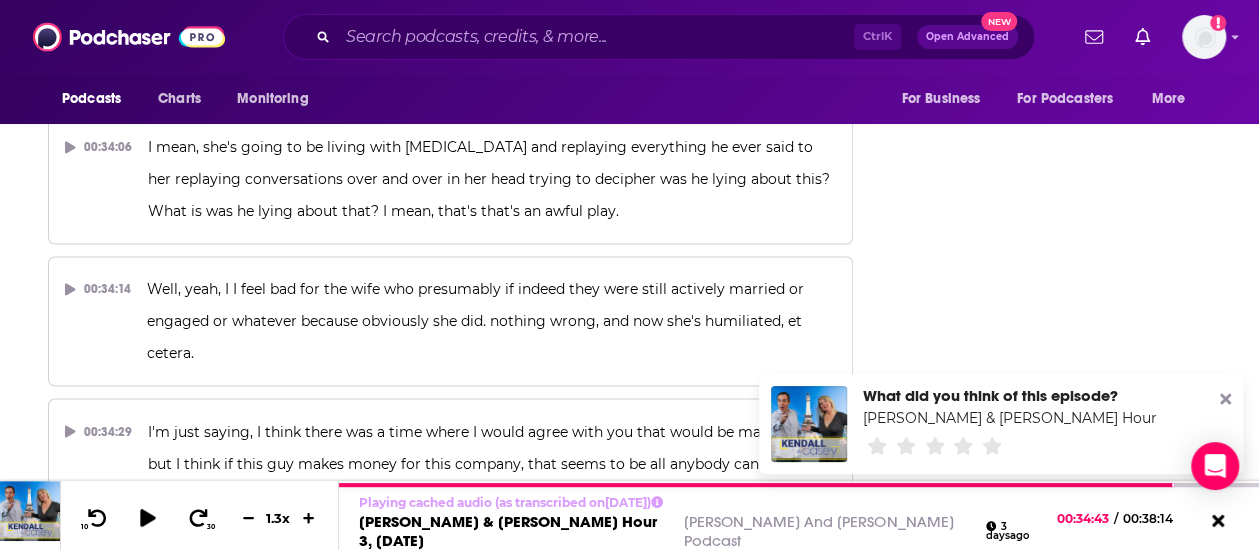 drag, startPoint x: 328, startPoint y: 429, endPoint x: 256, endPoint y: 411, distance: 74.215904 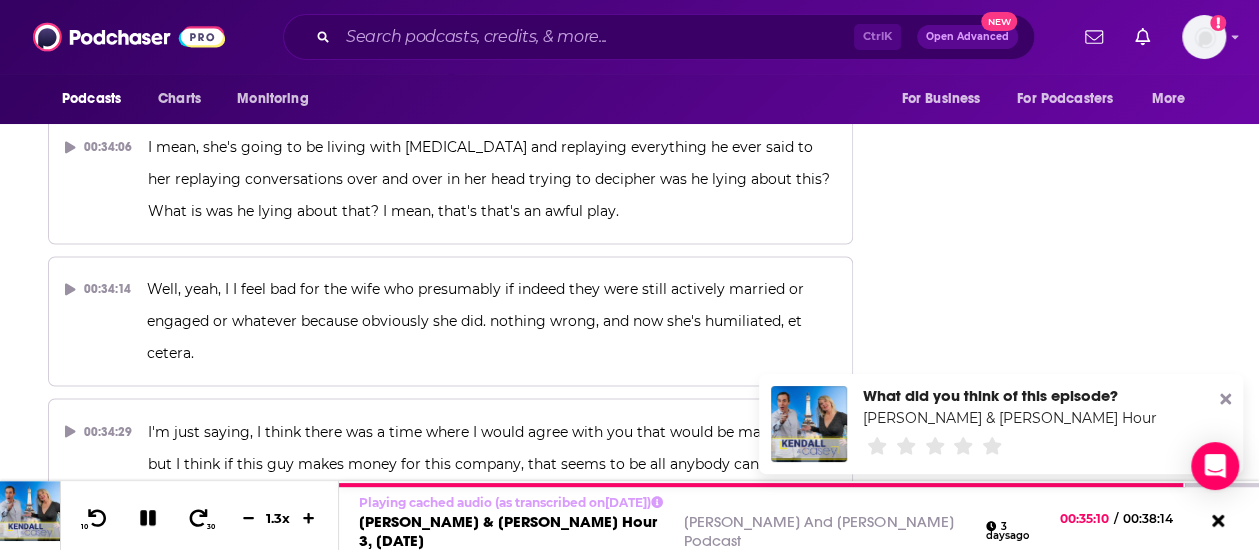 drag, startPoint x: 332, startPoint y: 432, endPoint x: 159, endPoint y: 273, distance: 234.96808 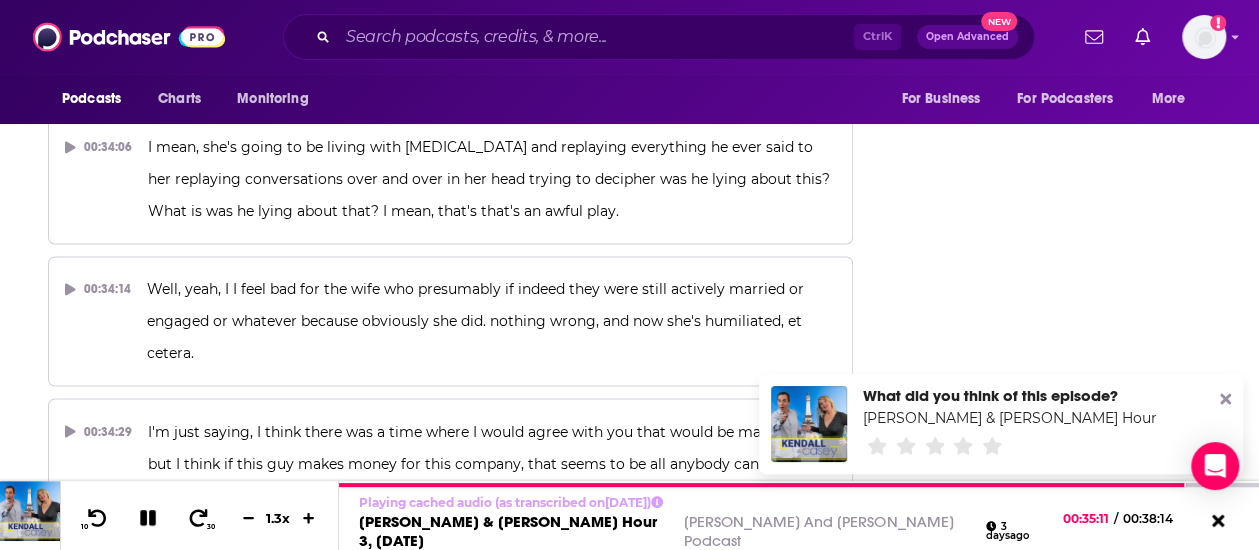 drag, startPoint x: 159, startPoint y: 273, endPoint x: 28, endPoint y: 206, distance: 147.13939 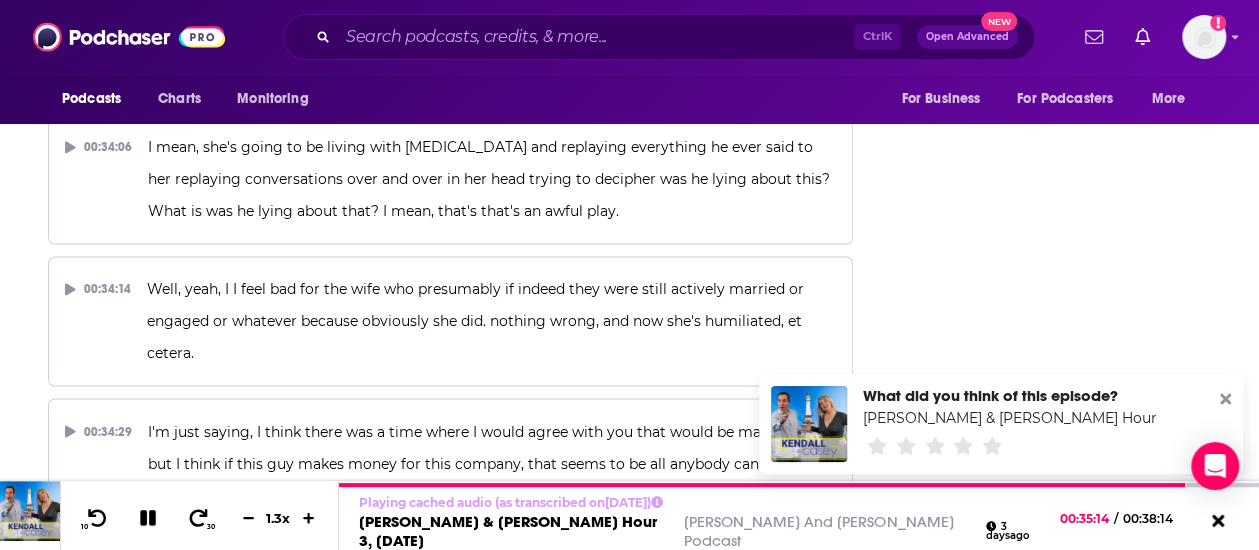 drag, startPoint x: 141, startPoint y: 141, endPoint x: 321, endPoint y: 290, distance: 233.66856 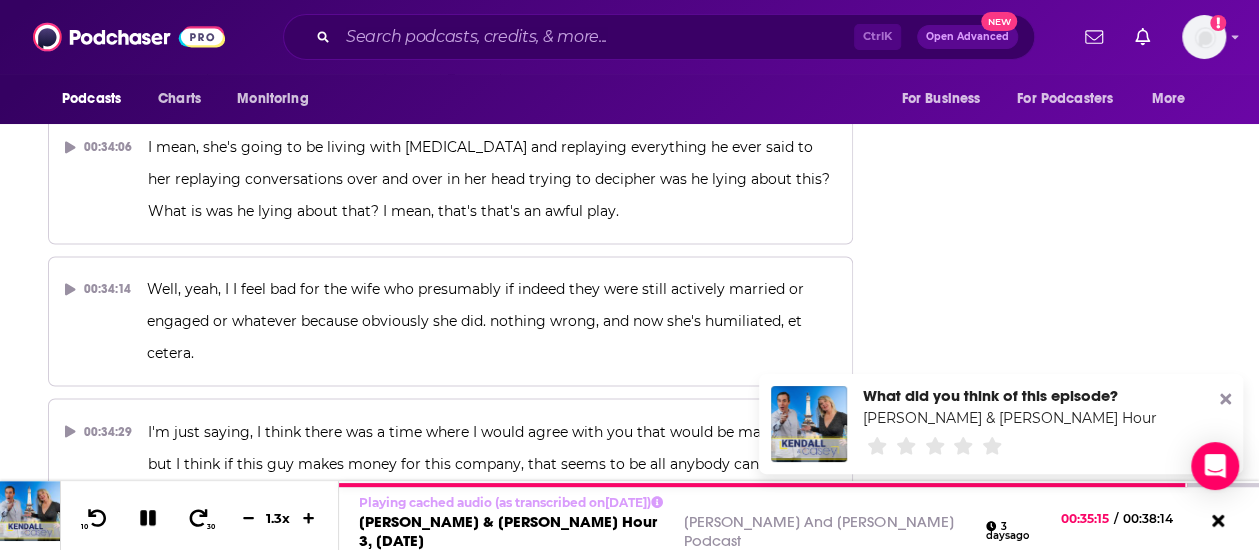 drag, startPoint x: 330, startPoint y: 435, endPoint x: 232, endPoint y: 395, distance: 105.848946 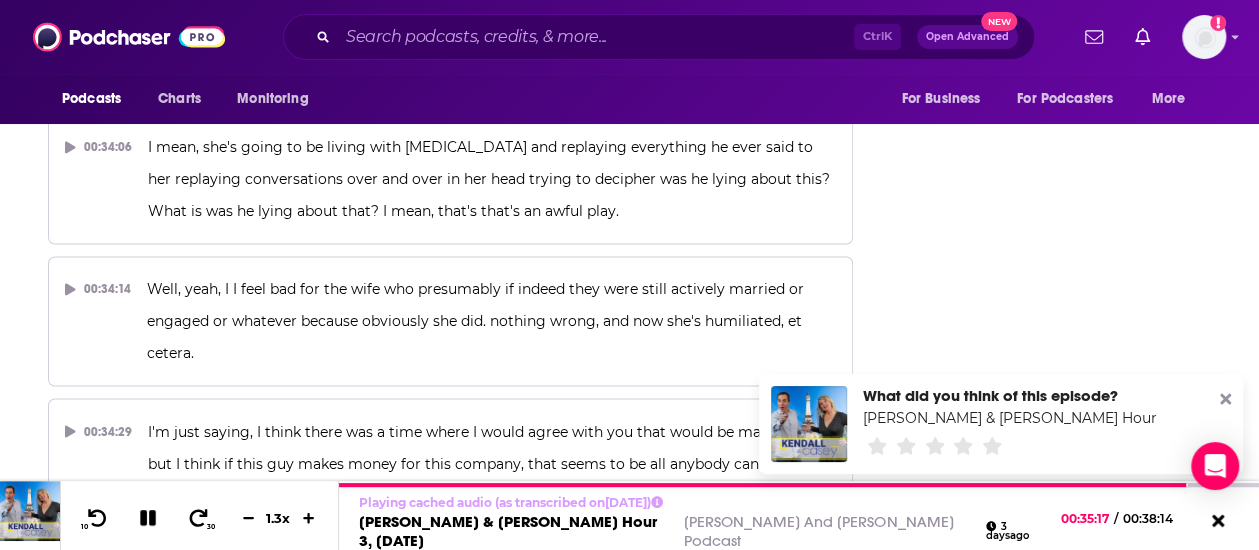 drag, startPoint x: 232, startPoint y: 395, endPoint x: 992, endPoint y: 291, distance: 767.08276 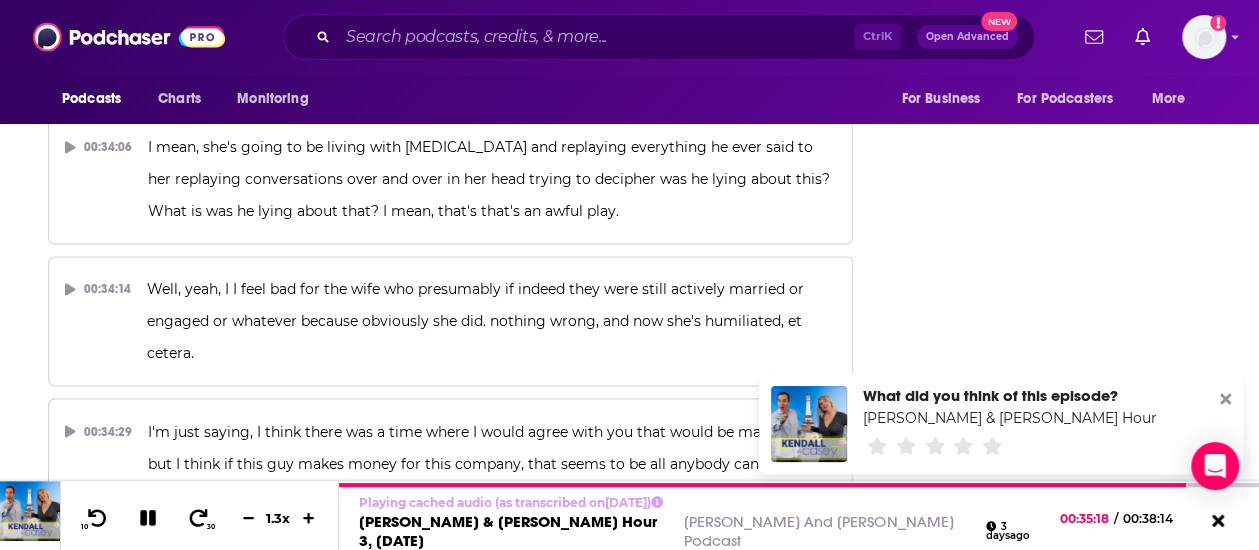 click 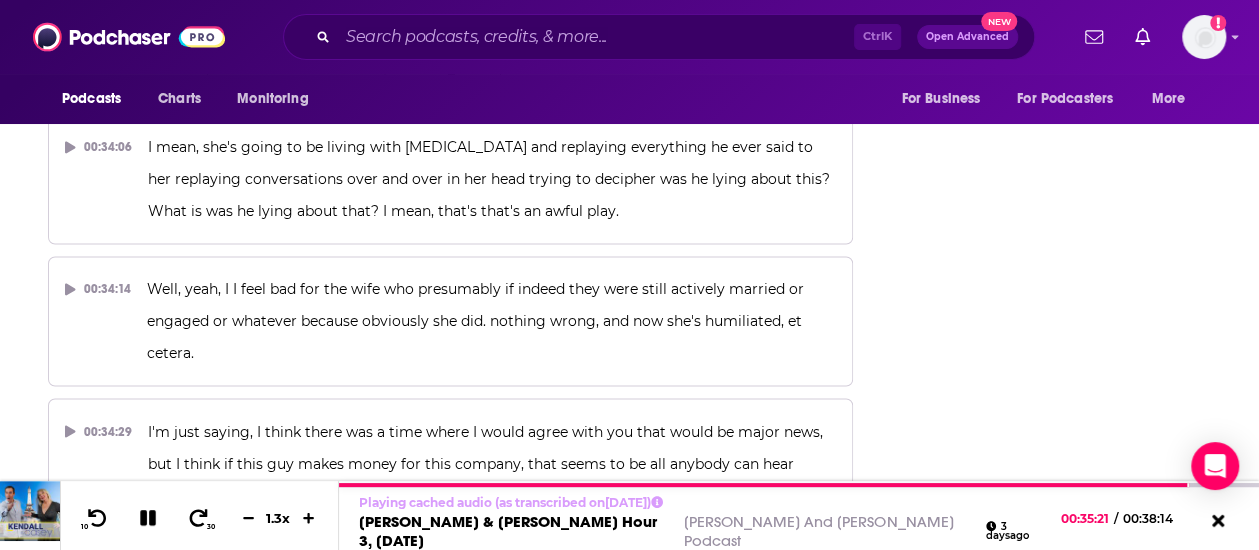 drag, startPoint x: 330, startPoint y: 430, endPoint x: 191, endPoint y: 287, distance: 199.42416 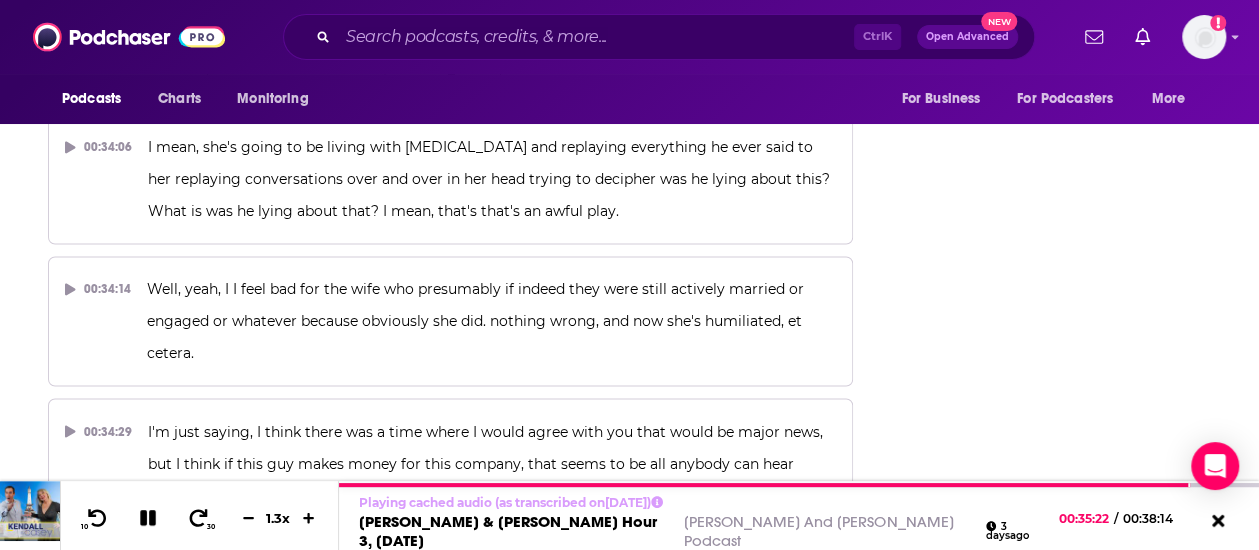 drag, startPoint x: 191, startPoint y: 287, endPoint x: 144, endPoint y: 139, distance: 155.28362 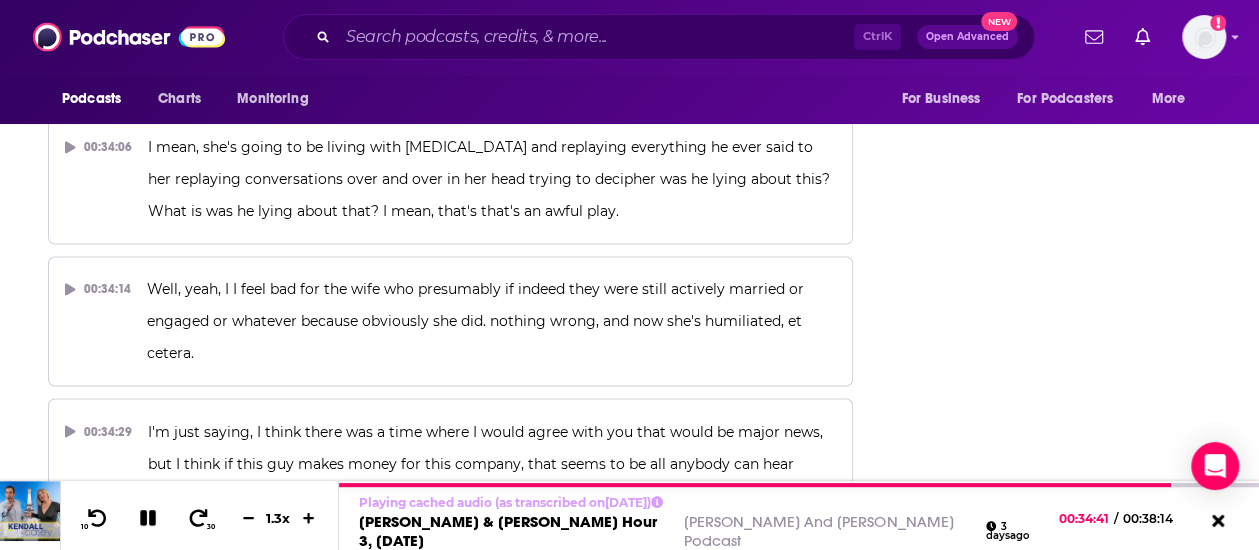 drag, startPoint x: 142, startPoint y: 139, endPoint x: 344, endPoint y: 223, distance: 218.76929 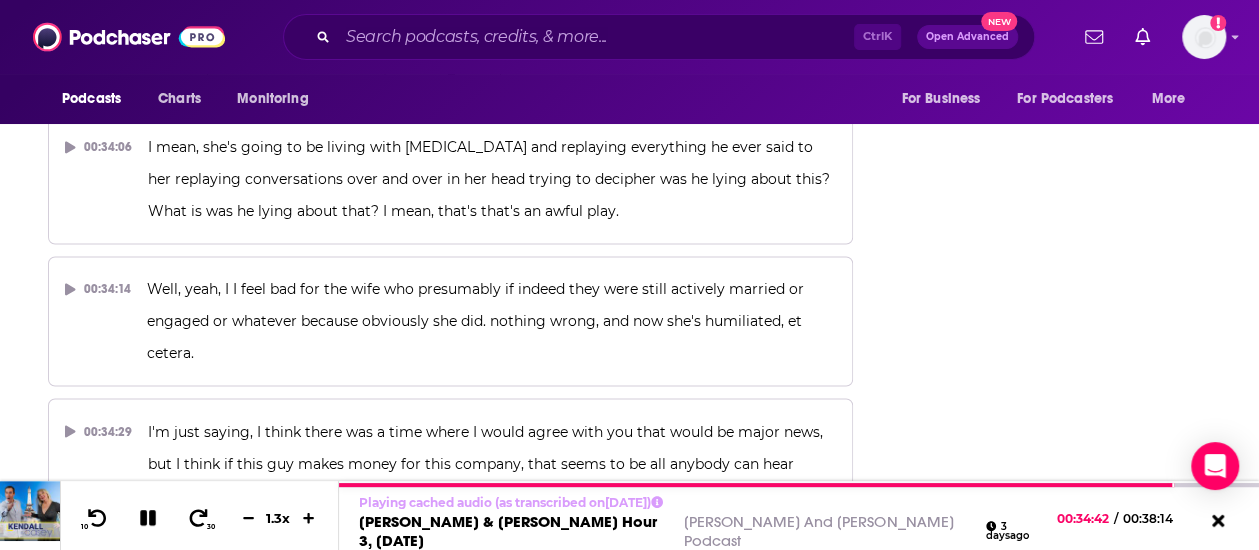 click on "So Taco Bell is using Indy as a test market, and they're calling this the Luxe Value Menu, features five different items, and they're all priced at $3 or less." at bounding box center [486, 589] 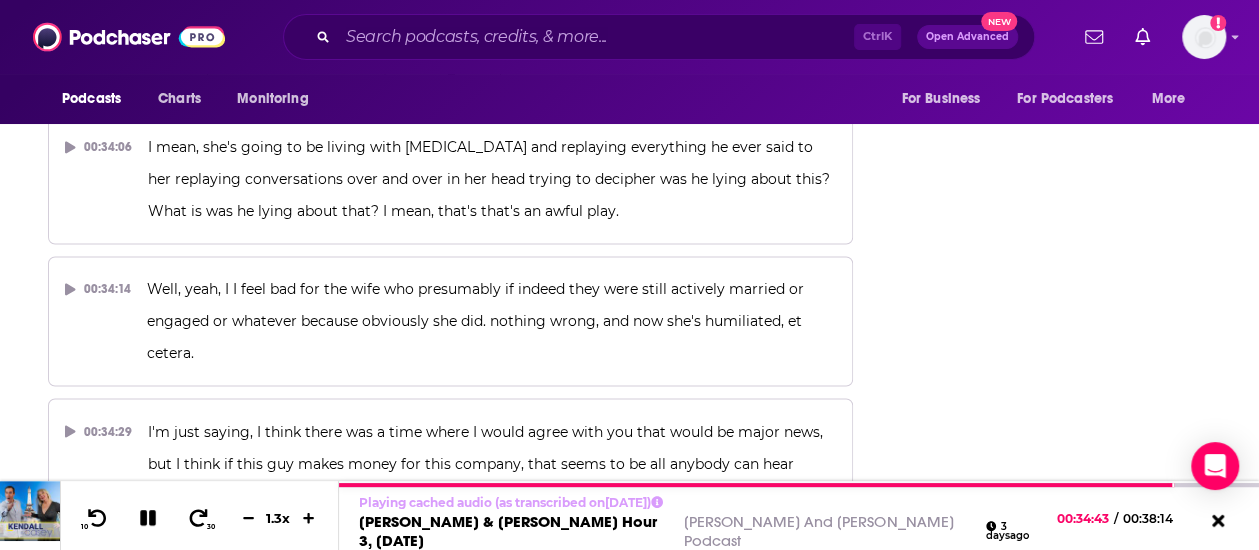 type 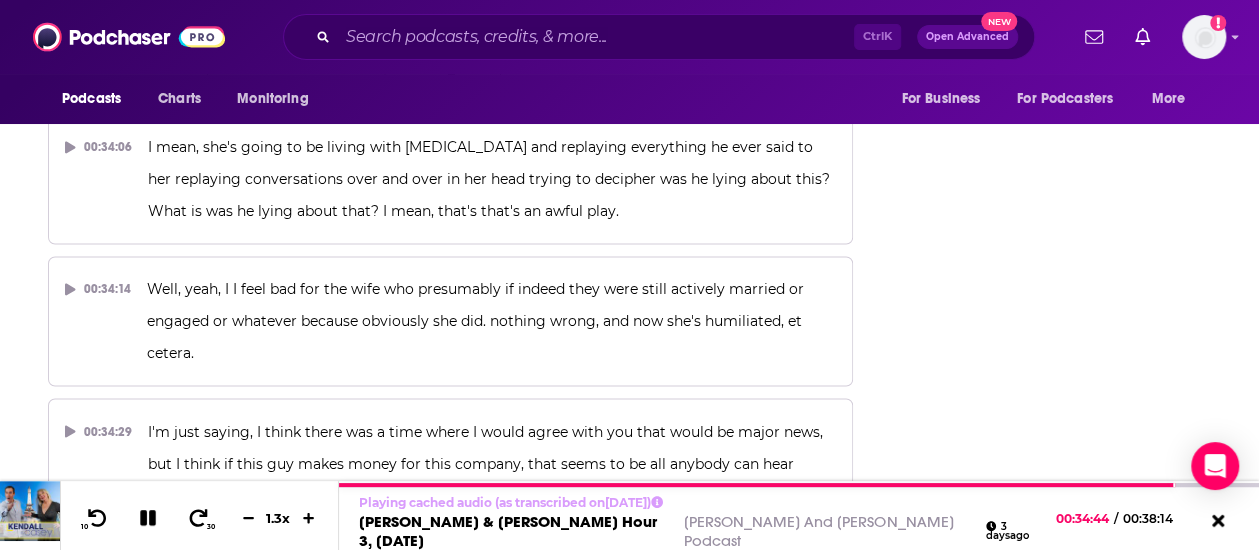 copy on "So Taco Bell is using Indy as a test market, and they're calling this the Luxe Value Menu, features five different items, and they're all priced at $3 or less." 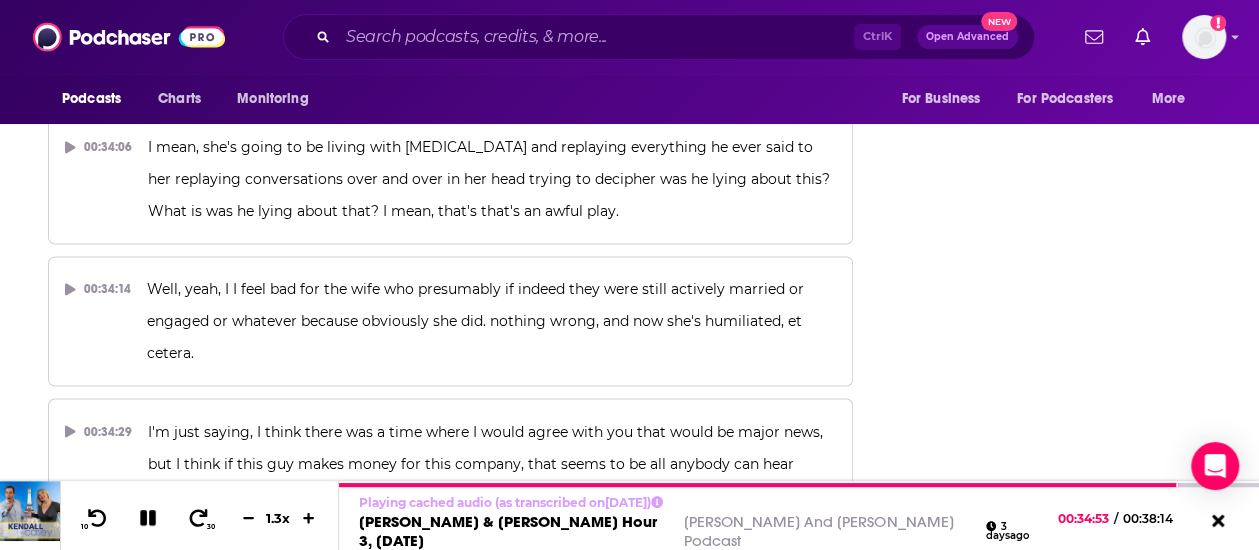click on "What now? You heard value meal for three dollars or less Taco Bell has you know, rolled these items out in Indianapolis only. It's a mini taco salad." at bounding box center [492, 699] 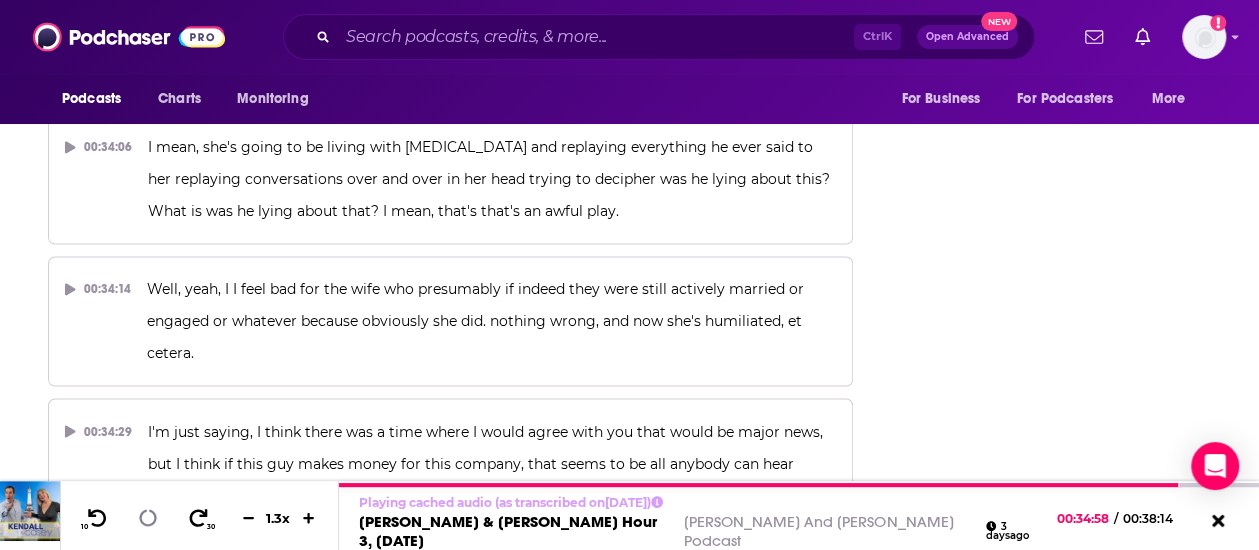 click on "What now? You heard value meal for three dollars or less Taco Bell has you know, rolled these items out in Indianapolis only. It's a mini taco salad." at bounding box center (492, 699) 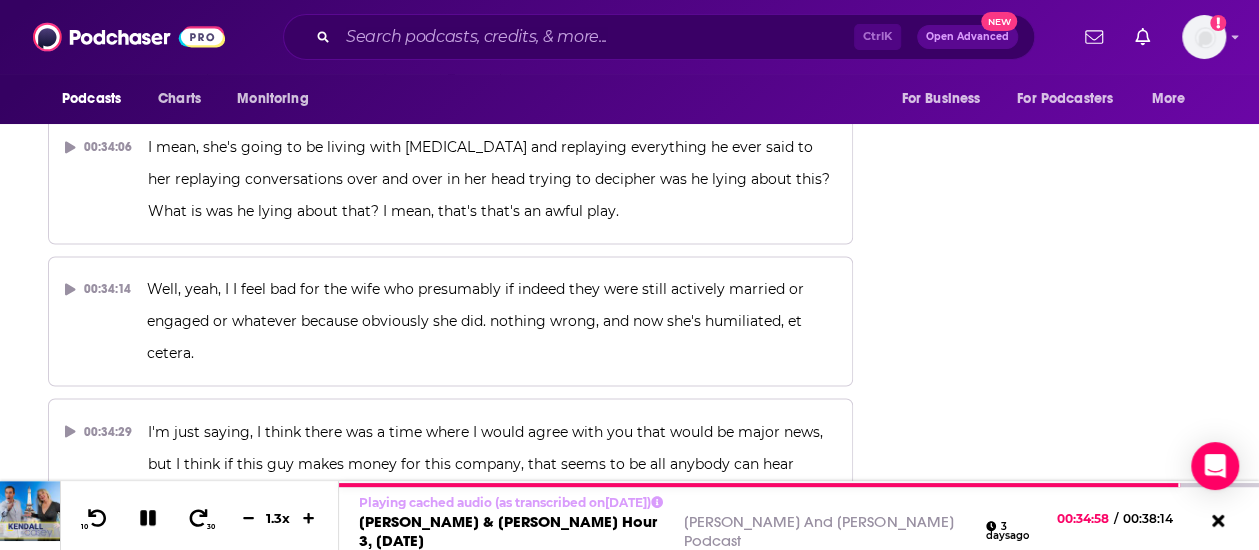 copy on "What now? You heard value meal for three dollars or less Taco Bell has you know, rolled these items out in Indianapolis only. It's a mini taco salad." 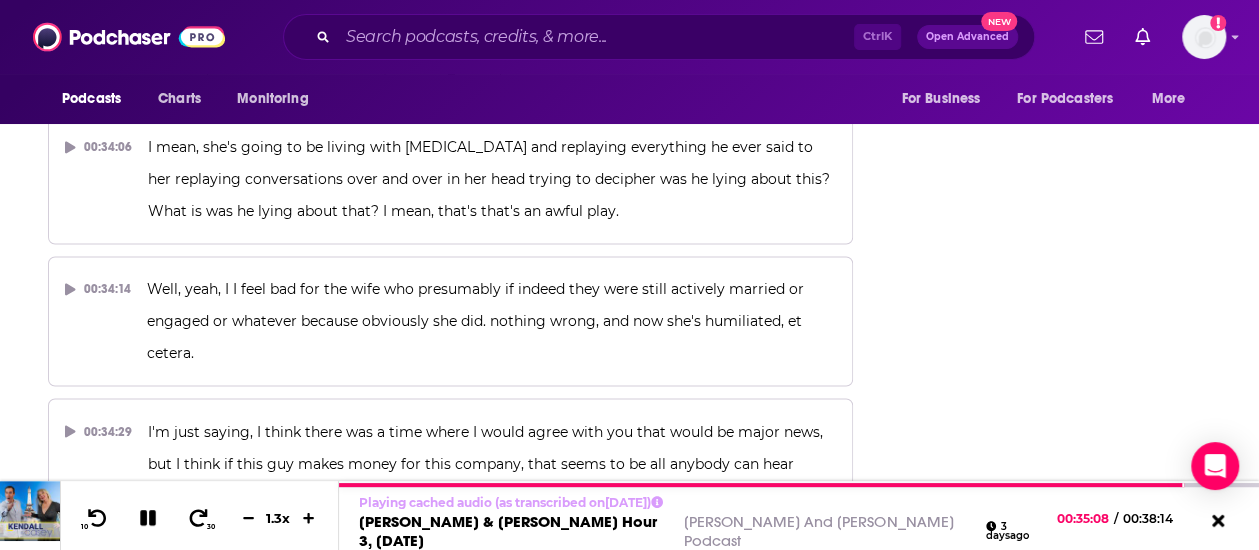 click on "What now? You heard value meal for three dollars or less Taco Bell has you know, rolled these items out in Indianapolis only. It's a mini taco salad." at bounding box center [478, 699] 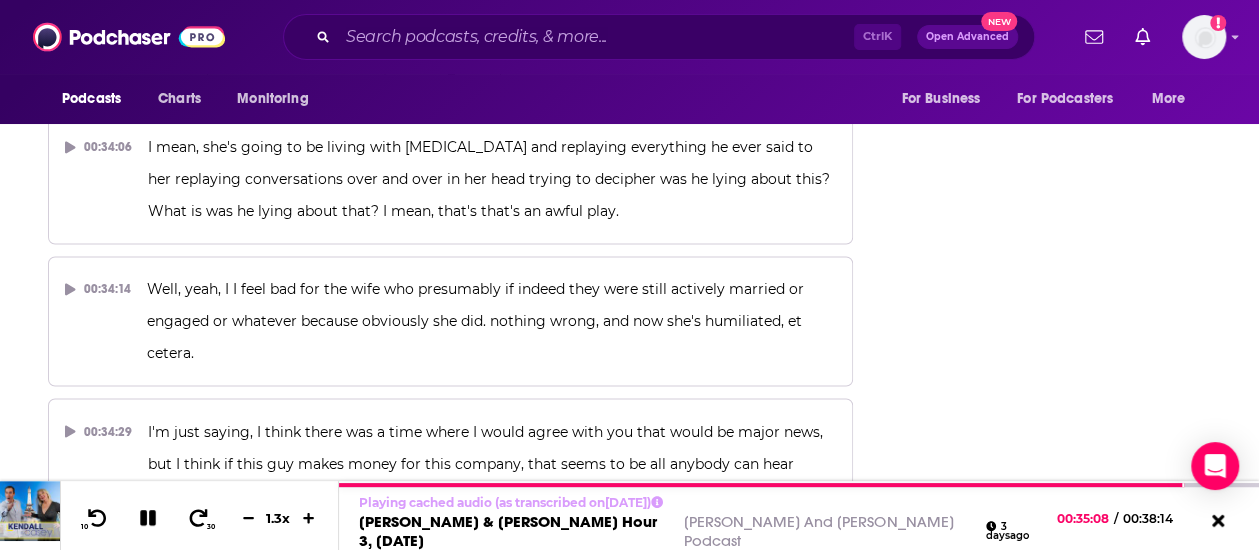 click on "What now? You heard value meal for three dollars or less Taco Bell has you know, rolled these items out in Indianapolis only. It's a mini taco salad." at bounding box center (478, 699) 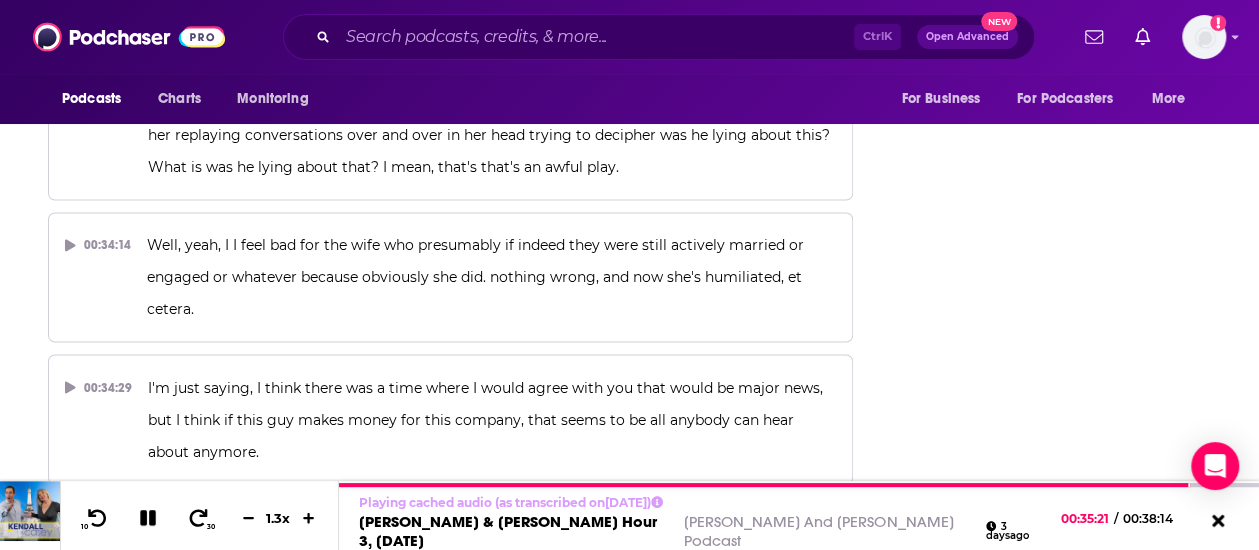 scroll, scrollTop: 20396, scrollLeft: 0, axis: vertical 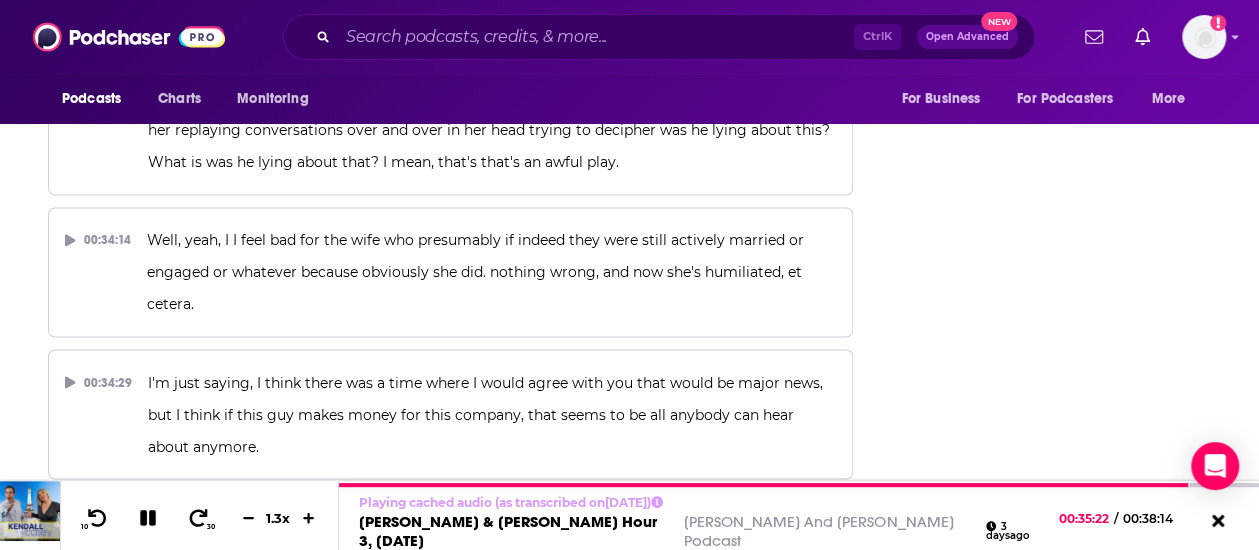 click on "It's pulled a ranch chicken stacker, beefy potato, loaded griller, chips and nacho supreme dip, and also a salted caramel churro. And they're just doing this here in Indianapolis. And if it picks up, then they'll go nationwide. Can I make two food commentaries? Sure." at bounding box center (489, 776) 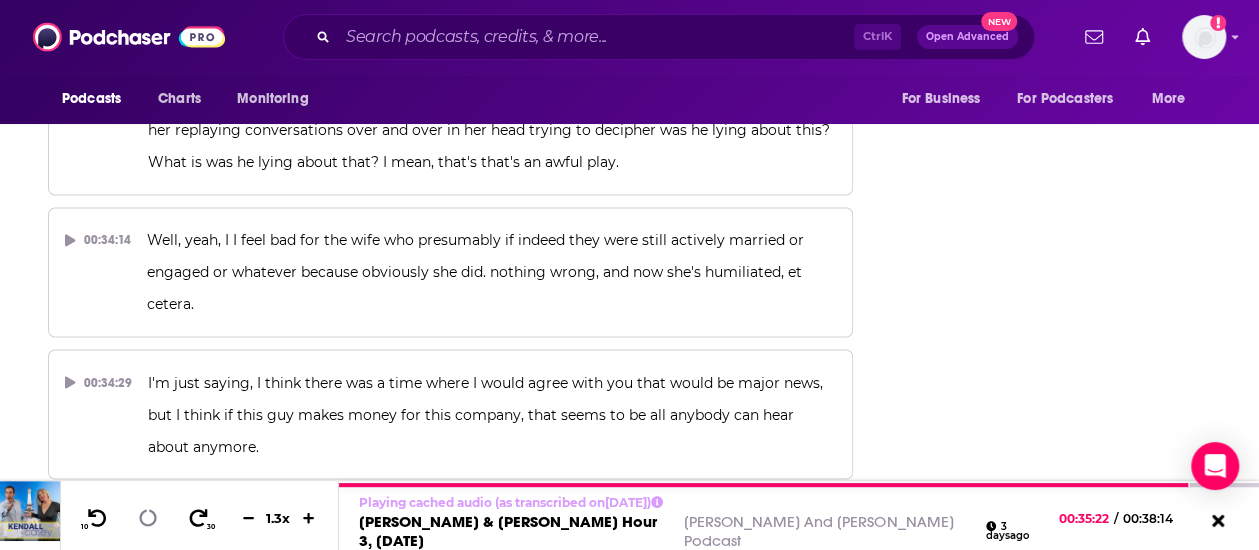 click on "It's pulled a ranch chicken stacker, beefy potato, loaded griller, chips and nacho supreme dip, and also a salted caramel churro. And they're just doing this here in Indianapolis. And if it picks up, then they'll go nationwide. Can I make two food commentaries? Sure." at bounding box center (489, 776) 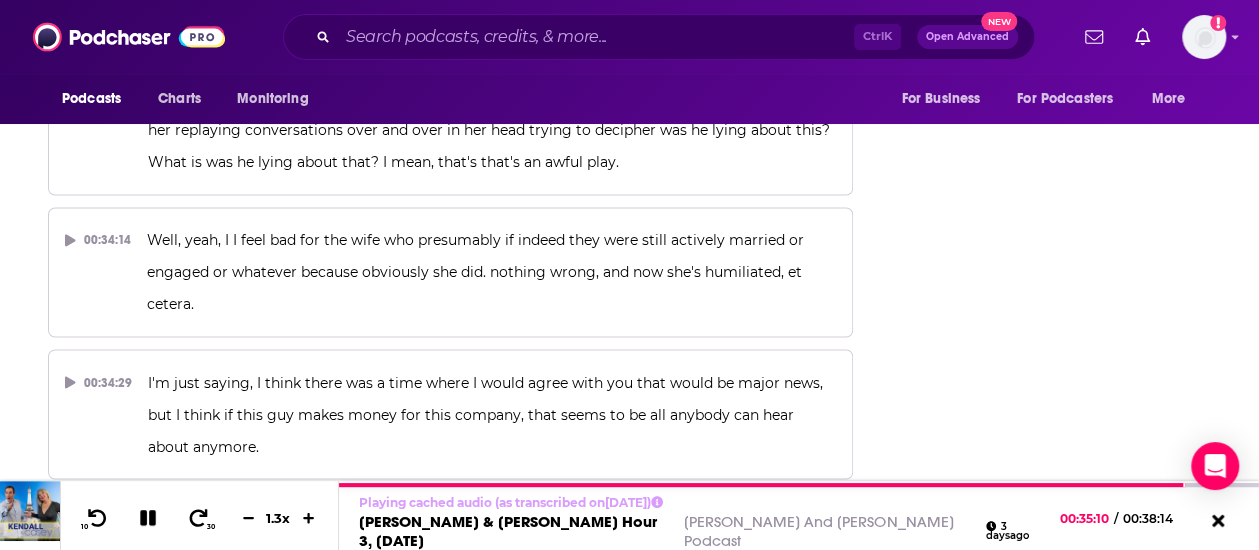 type 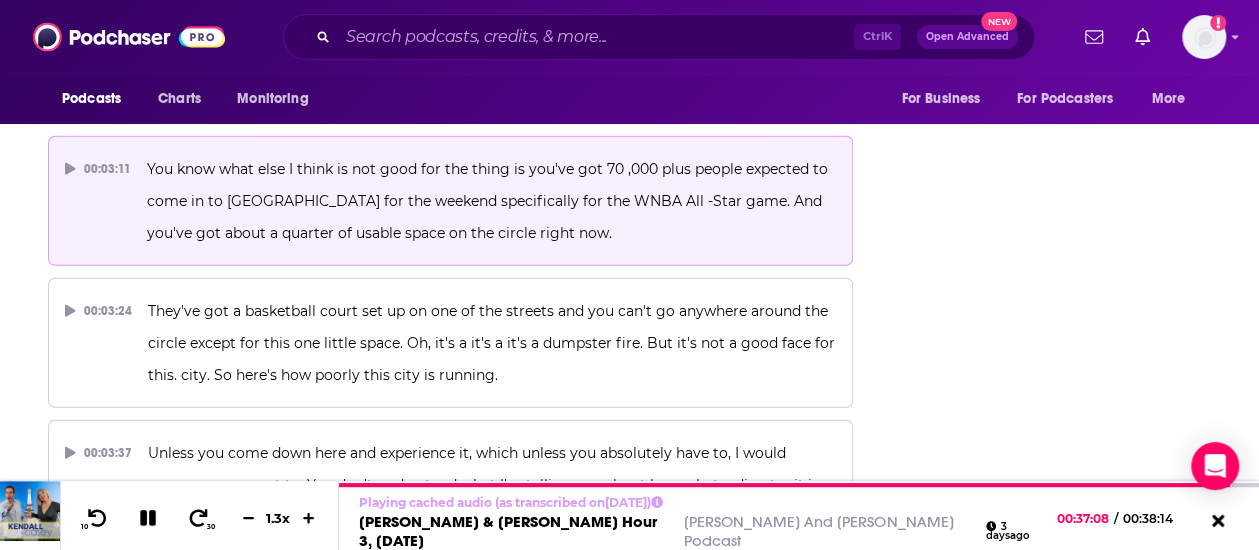 scroll, scrollTop: 2286, scrollLeft: 0, axis: vertical 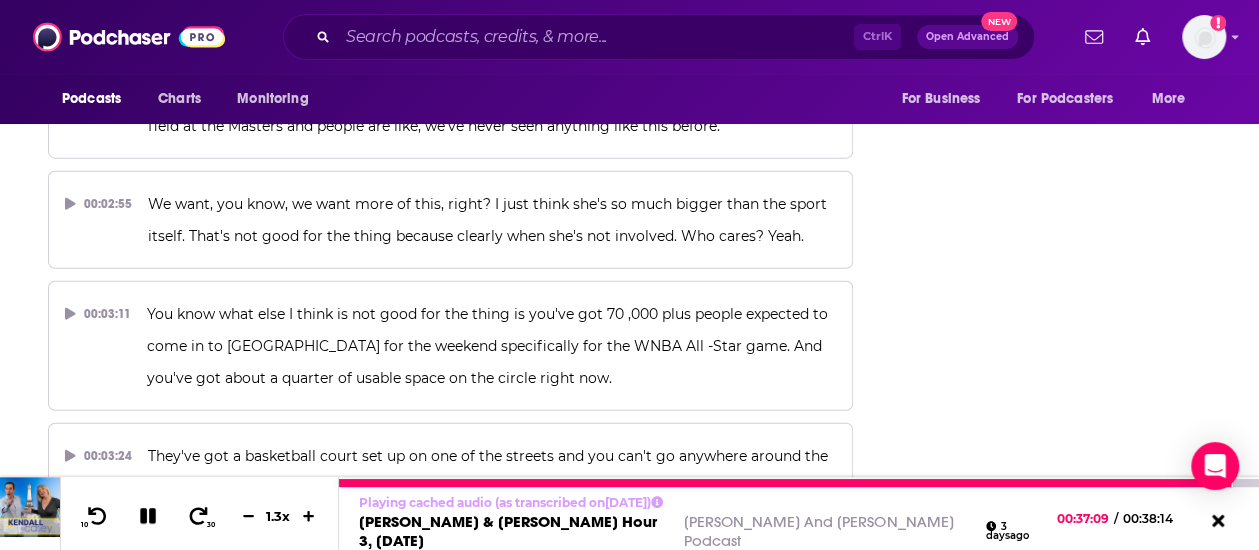 click 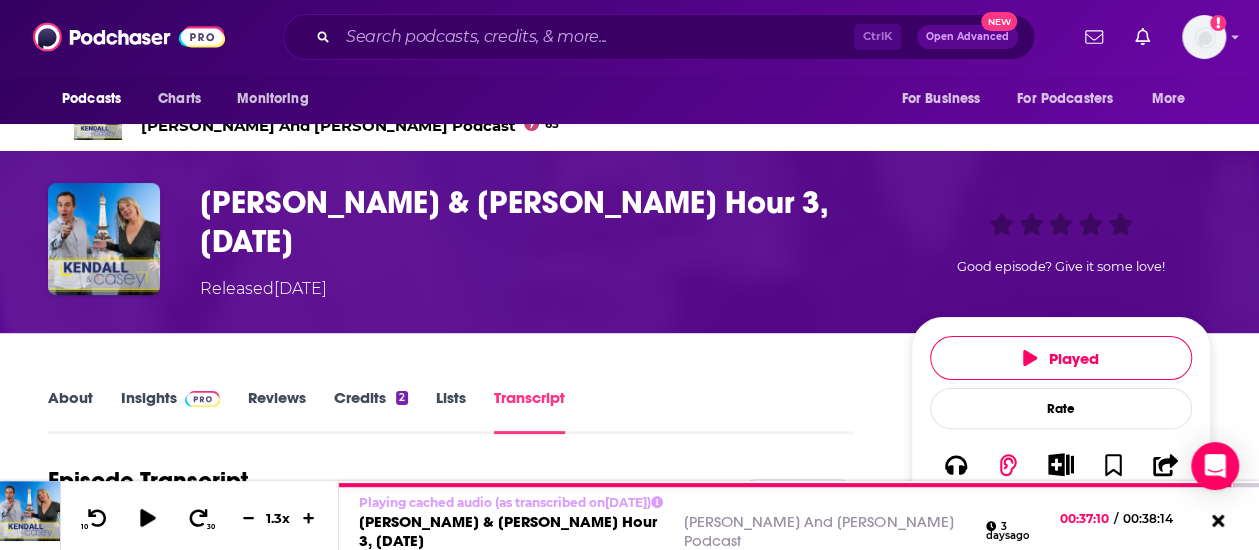 scroll, scrollTop: 55, scrollLeft: 0, axis: vertical 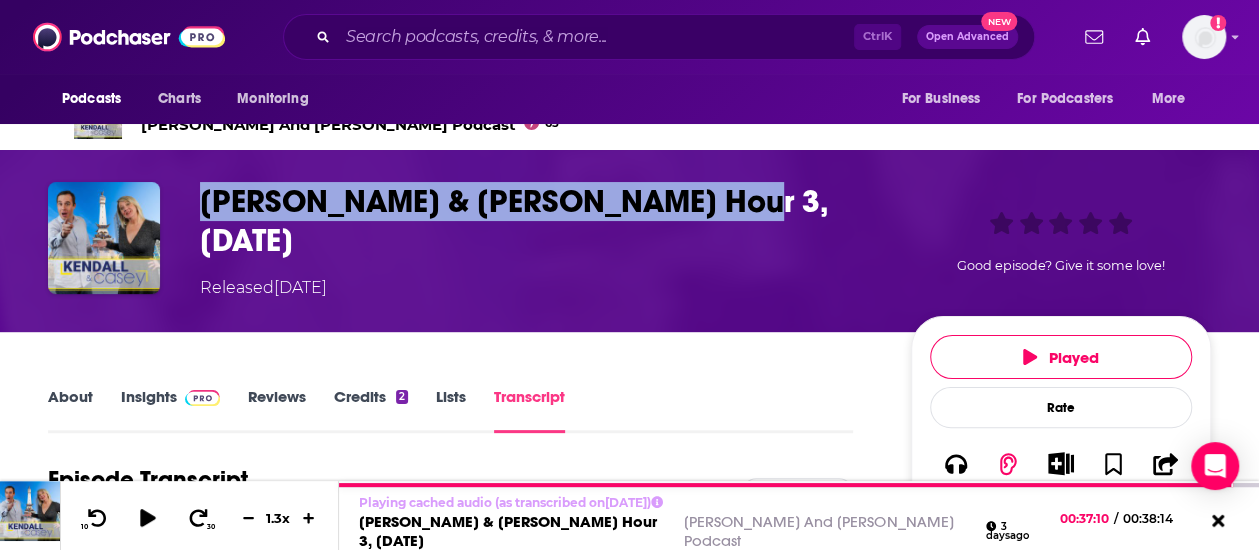 drag, startPoint x: 720, startPoint y: 203, endPoint x: 174, endPoint y: 187, distance: 546.2344 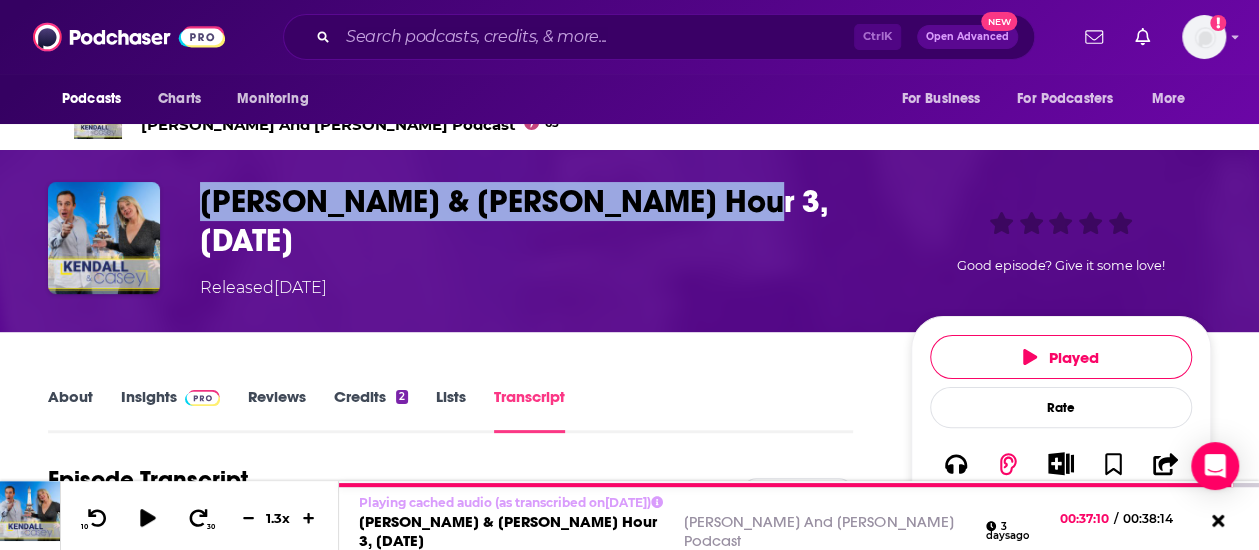 click on "Kendall & Casey Hour 3, 7-18-2025 Released  Friday, 18th July 2025 Good episode? Give it some love!" at bounding box center (629, 241) 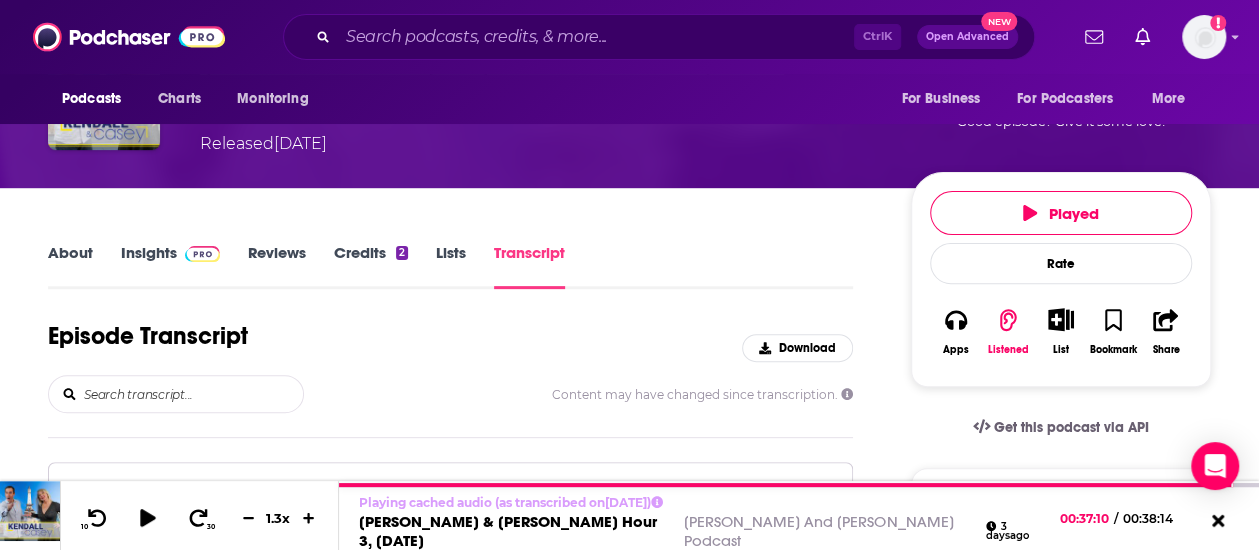 scroll, scrollTop: 198, scrollLeft: 0, axis: vertical 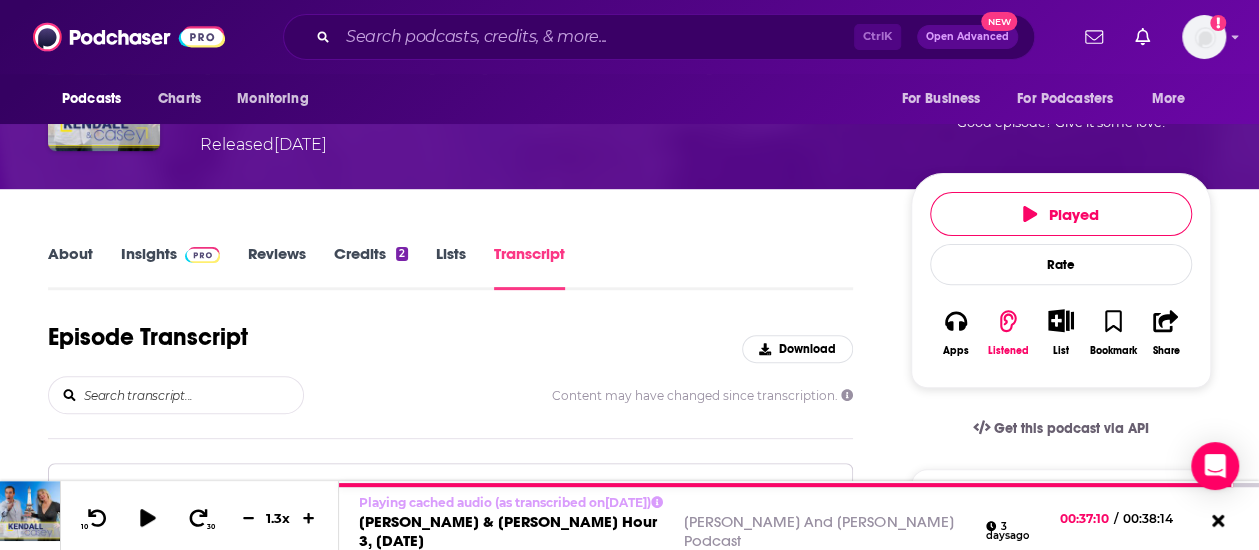 click on "About Insights Reviews Credits 2 Lists Transcript" at bounding box center [450, 265] 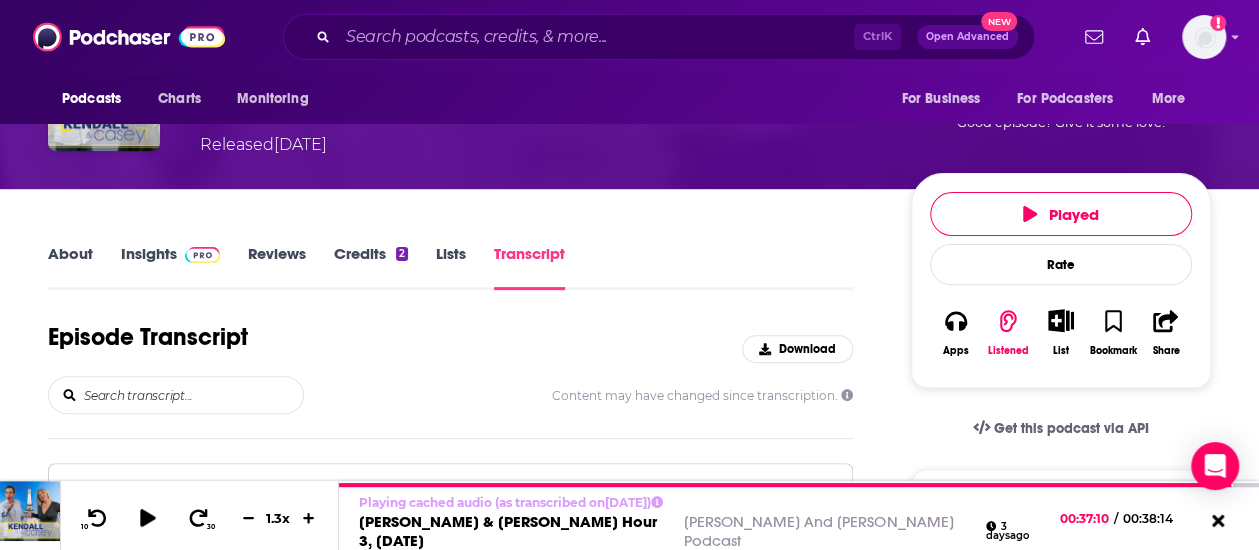 click at bounding box center [202, 255] 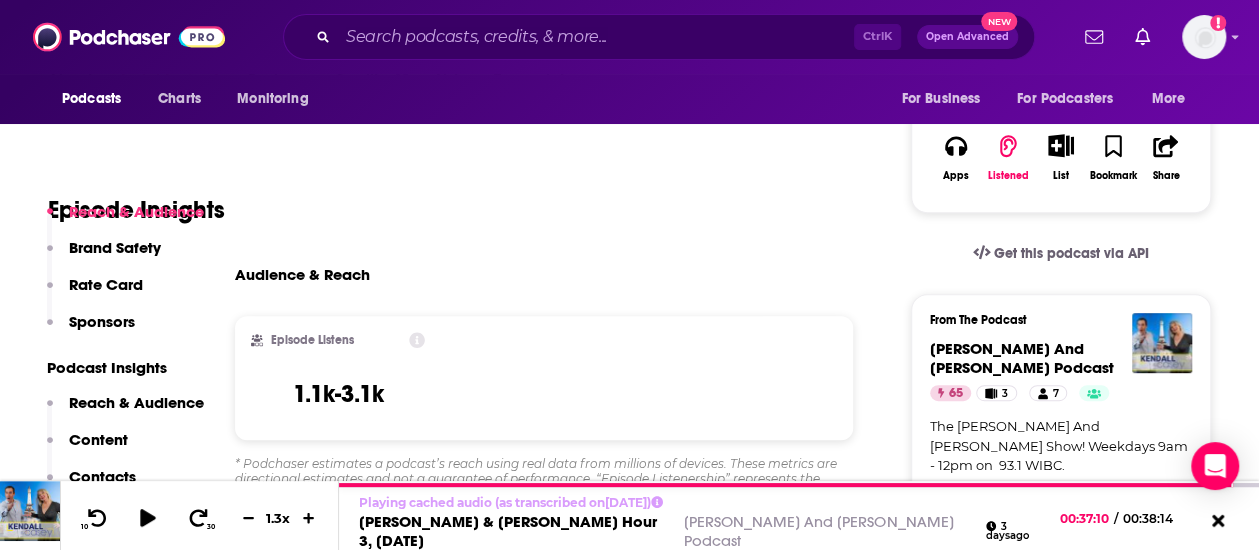 scroll, scrollTop: 381, scrollLeft: 0, axis: vertical 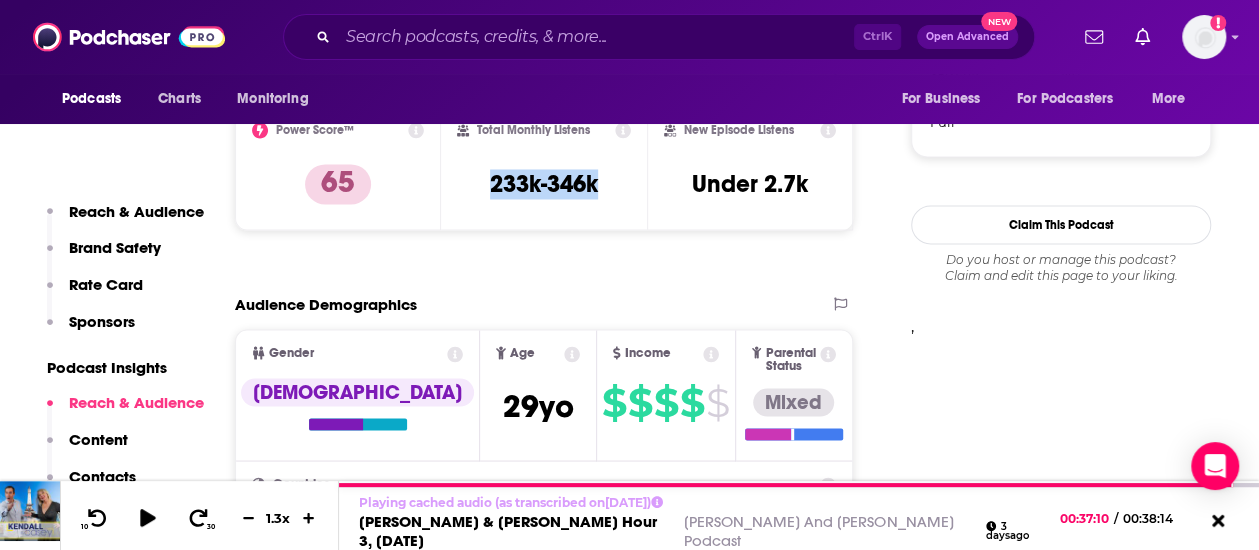 drag, startPoint x: 469, startPoint y: 193, endPoint x: 605, endPoint y: 171, distance: 137.76791 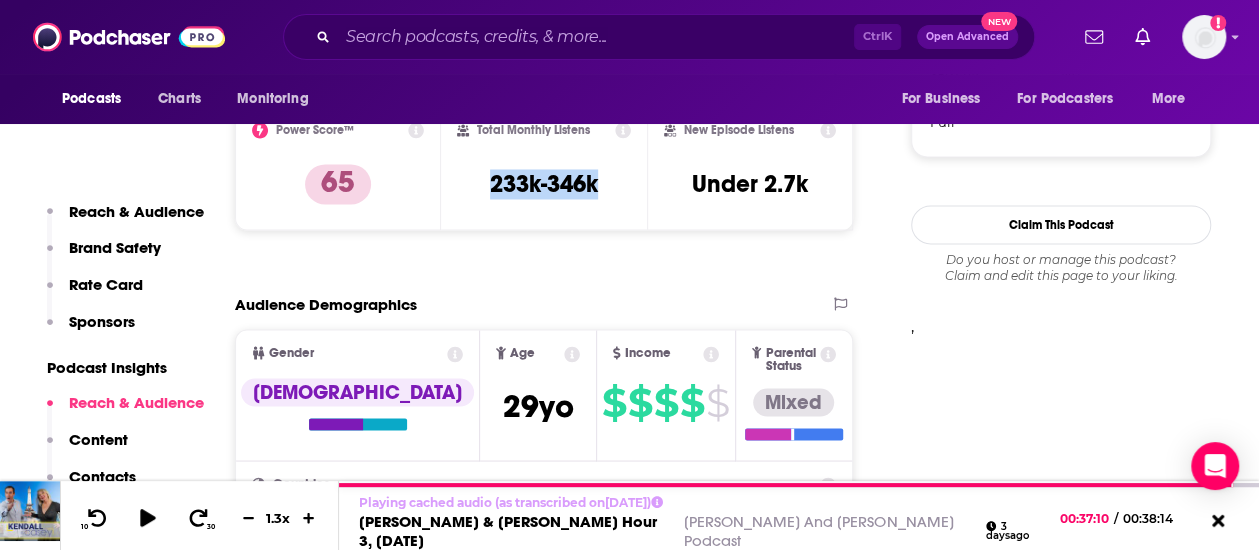 click on "Total Monthly Listens 233k-346k" at bounding box center (544, 168) 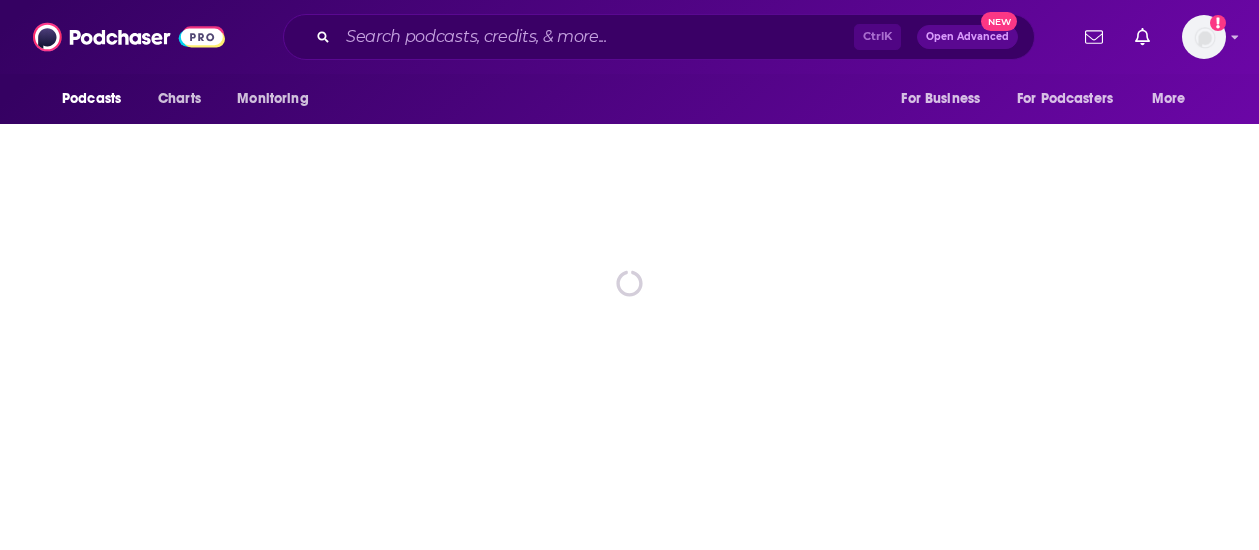 scroll, scrollTop: 0, scrollLeft: 0, axis: both 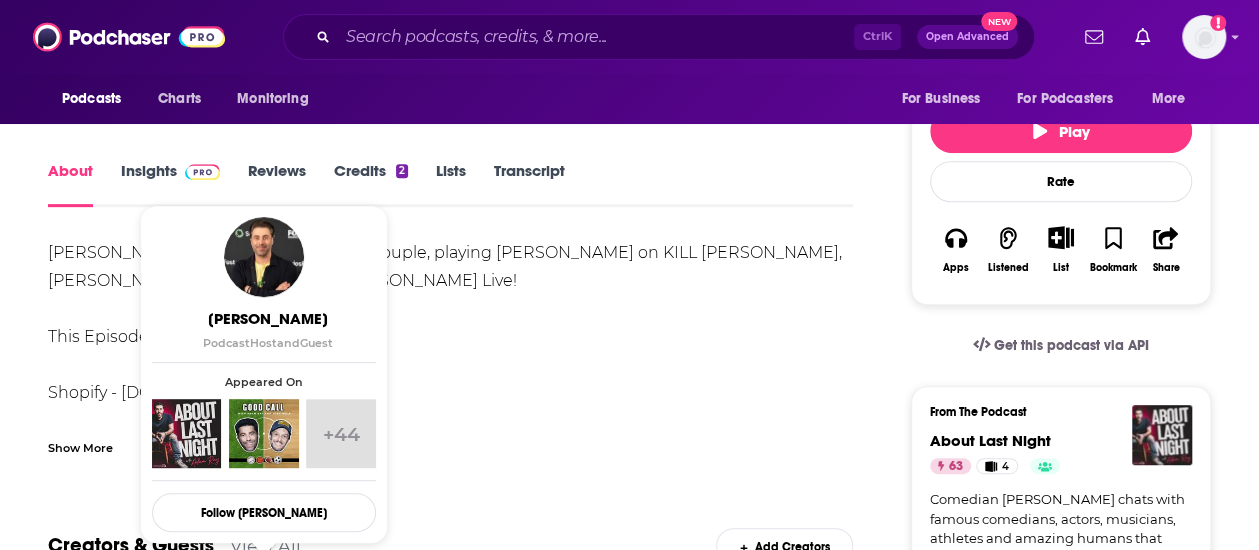 click on "Transcript" at bounding box center [529, 184] 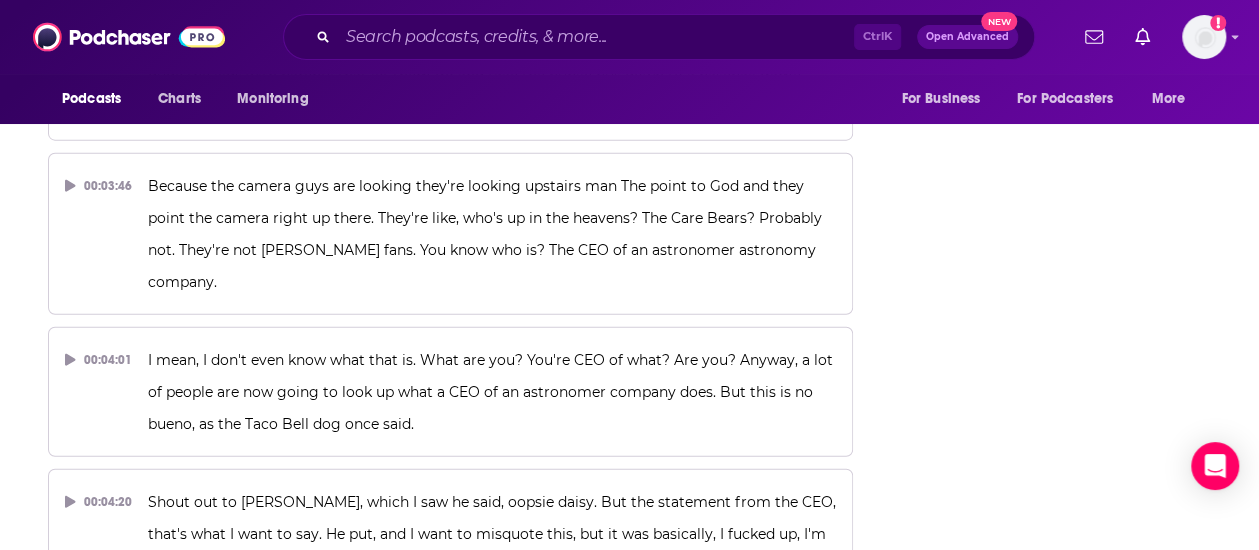 scroll, scrollTop: 2332, scrollLeft: 0, axis: vertical 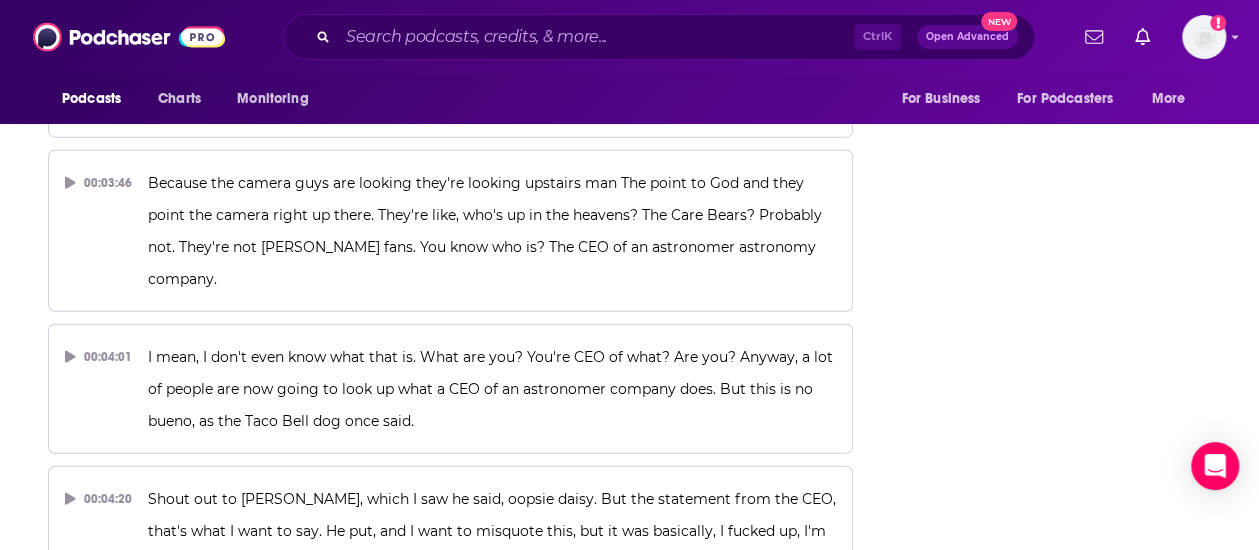 drag, startPoint x: 969, startPoint y: 335, endPoint x: 1082, endPoint y: 341, distance: 113.15918 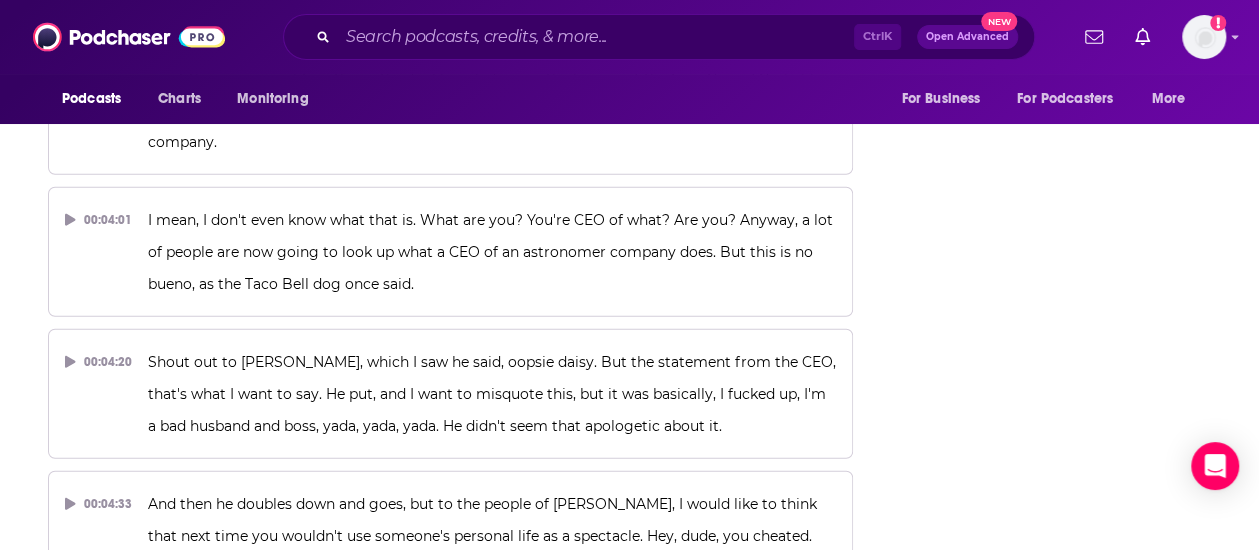 scroll, scrollTop: 2577, scrollLeft: 0, axis: vertical 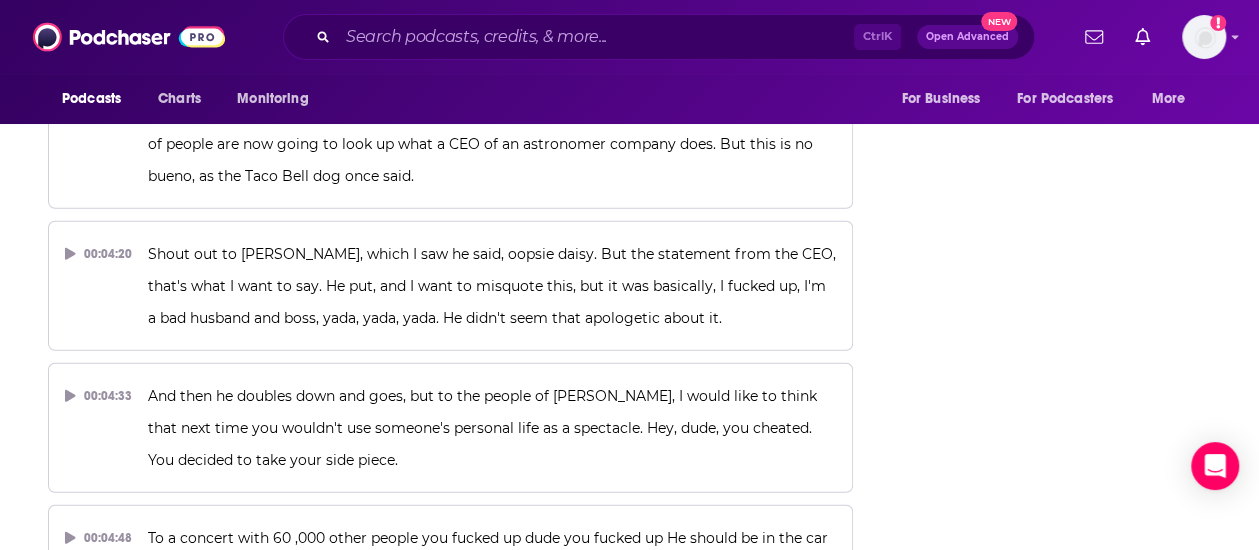 click on "About Insights Reviews Credits 2 Lists Transcript Episode Transcript Download Content may have changed since transcription.   00:00:00 Sierra, you'll always find apparel, footwear, and gear for 20 to 60 % less than department and specialty store prices. But right now, it's clearance time, so you can save even more on everything you need to get active and outside. Visit your local Sierra store [DATE]. 00:00:12 With the Venmo debit card, you can Venmo everything. Your favorite band's merch, you can Venmo this. Or their next show, you can Venmo that. Visit Venmo .me slash debit to learn more. 00:00:23 The Venmo Mastercard is issued by the Bankport Bank and a pursuant to license by Mastercard International Incorporated Card may be used everywhere Mastercard has accepted Venmo purchase restrictions apply. 00:00:37 00:01:22 And now my wife and my family is going to buy another house without me because I was out in front of everyone. She's probably going to buy a water slide and put it into. 00:01:48 00:02:04   Play" at bounding box center (629, 9044) 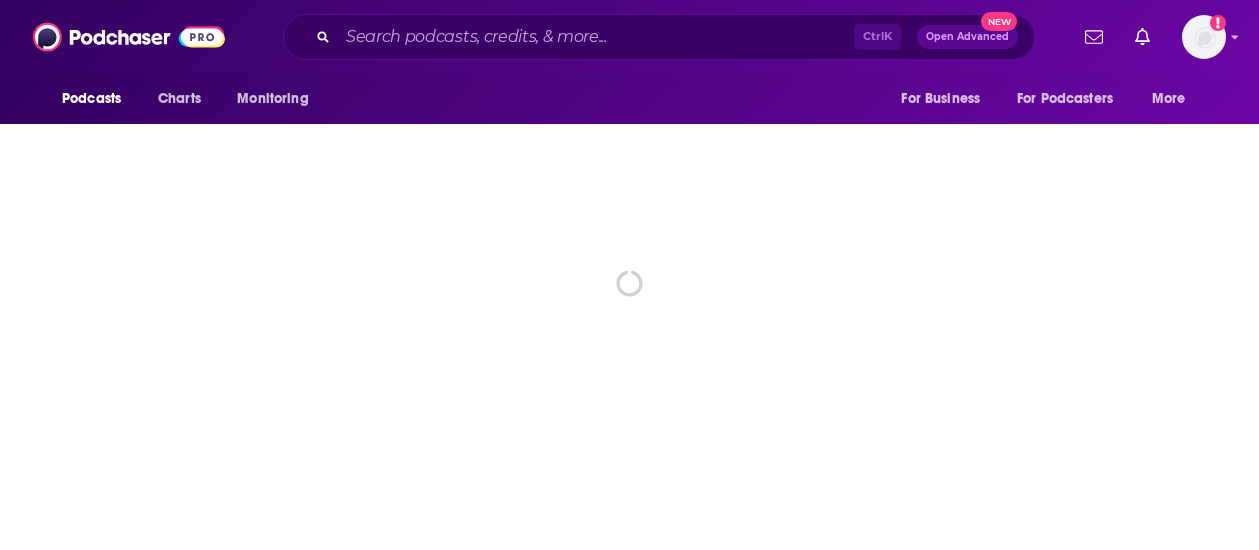 scroll, scrollTop: 0, scrollLeft: 0, axis: both 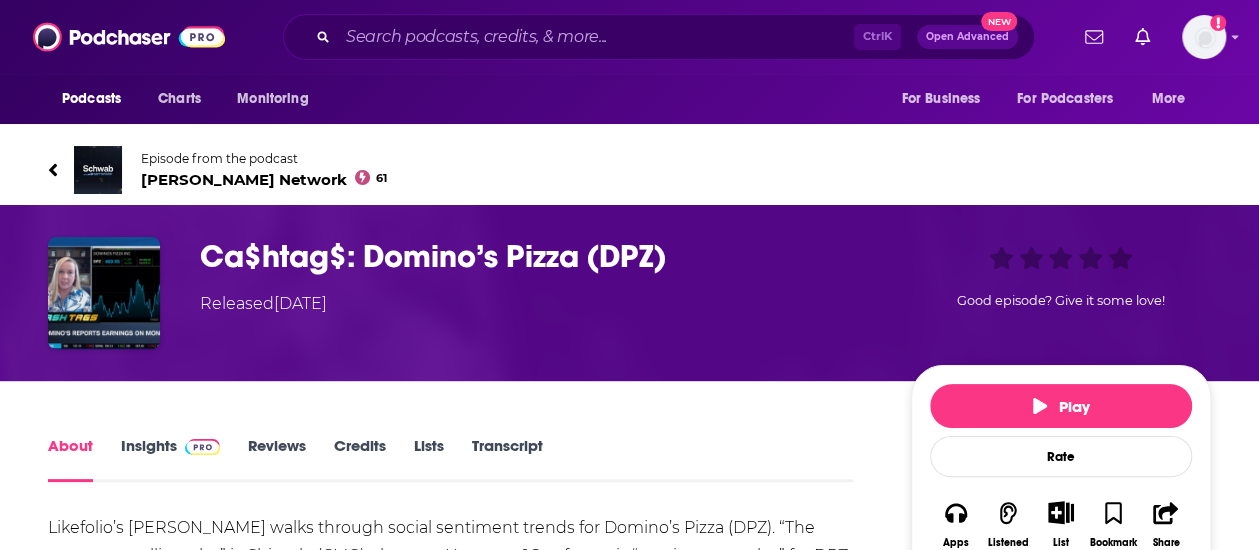 click on "Transcript" at bounding box center [507, 459] 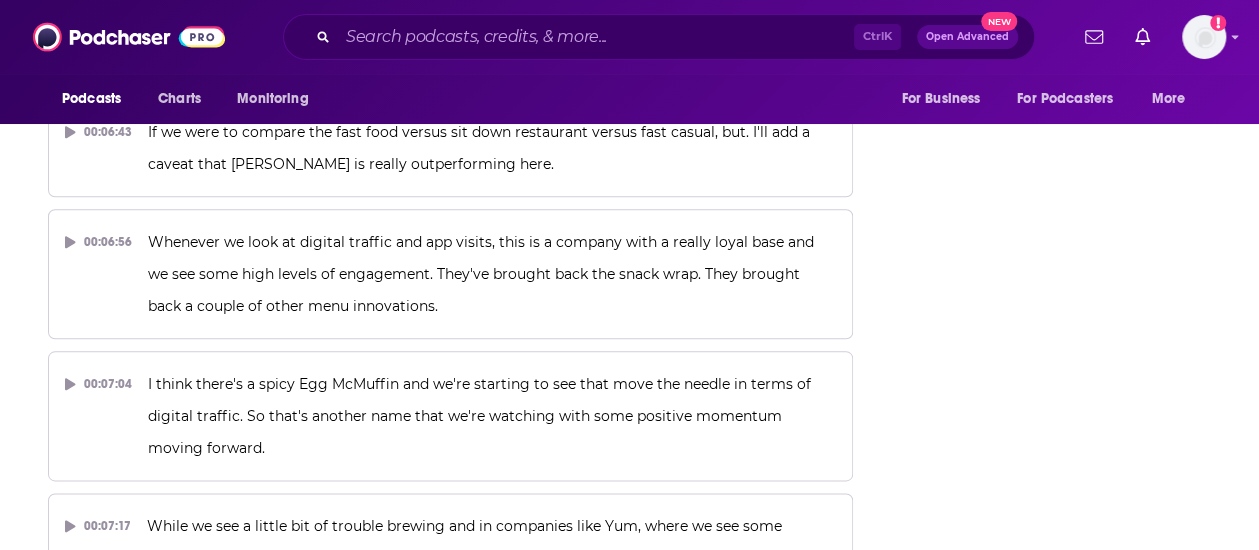 scroll, scrollTop: 4776, scrollLeft: 0, axis: vertical 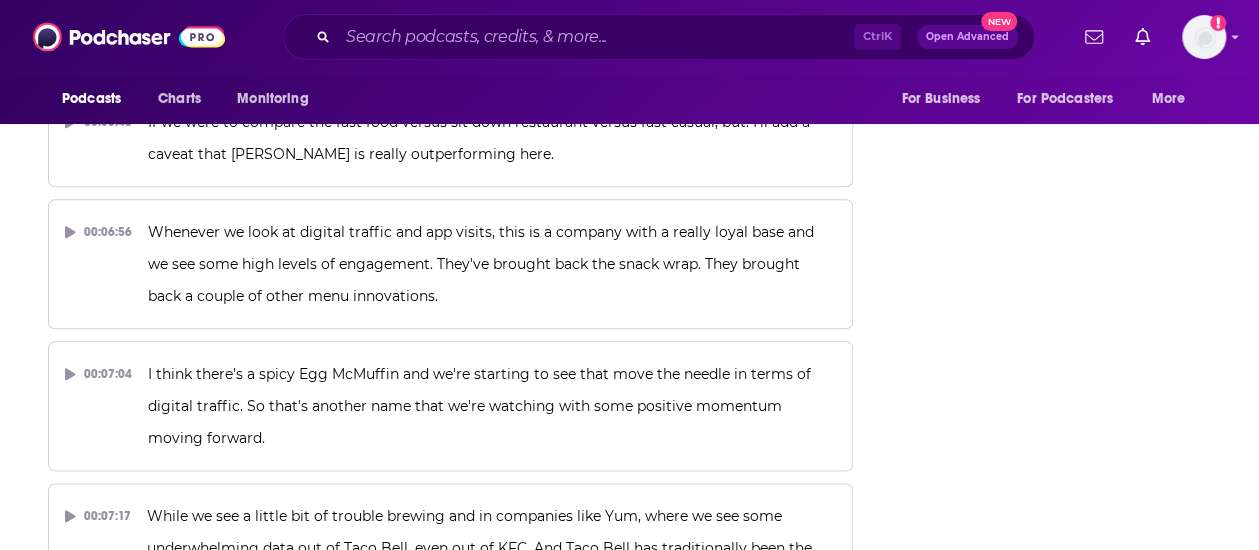 drag, startPoint x: 712, startPoint y: 383, endPoint x: 875, endPoint y: 391, distance: 163.1962 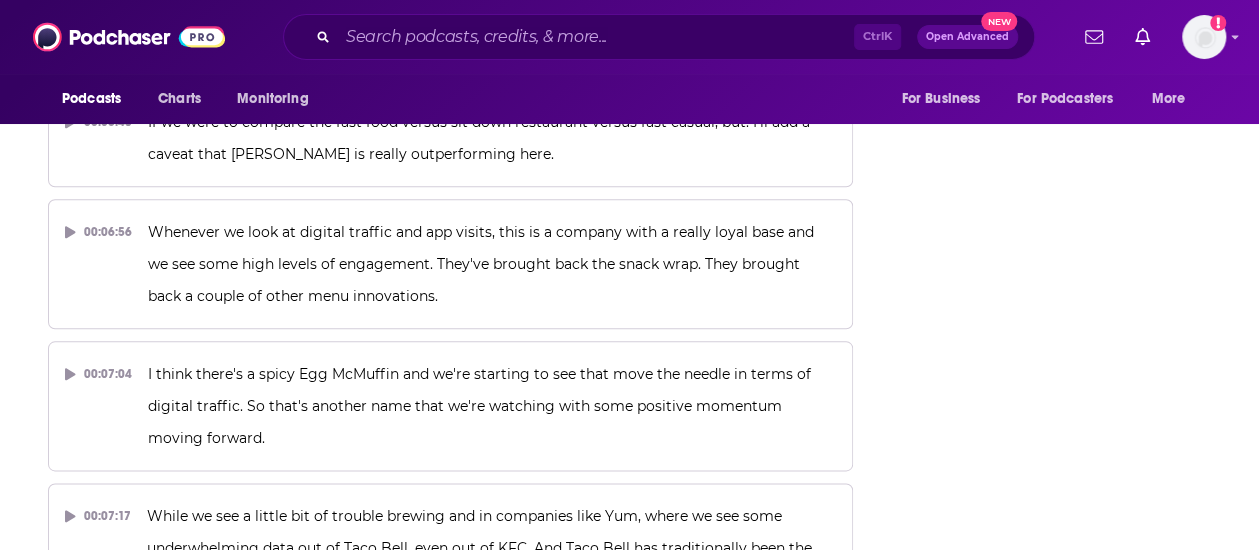 click on "About Insights Reviews Credits Lists Transcript Episode Transcript Download Content may have changed since transcription.   00:00:00 Welcome back to Fast Market, everyone. [PERSON_NAME] back here for our Cash Tag segment. Now I'd like to bring in the vice president of research at likefolio .com. It's [PERSON_NAME] to the show. 00:00:13 She's going to talk about our featured name [DATE], and that is Domino's Pizza. You know, [PERSON_NAME], Chipotle, the stock we covered in our first segment, that's considered a high price point. in terms of fast food. 00:00:28 The next two names we're gonna look at, Domino's Pizza and [PERSON_NAME], considered lower price points. 00:00:41 How does that affect? Because, you know, I live in [GEOGRAPHIC_DATA], so regional pizzas and local pizzas are kind of the thing here, but if you go nationally, Domino's Pizza is loved, and it's loved by youth. Young pizza eaters love Domino's Pizza. 00:00:48 00:01:03 00:01:16 00:01:31 00:01:41 00:01:51 00:02:03 00:02:21 00:02:35 00:02:48 00:03:03 00:03:15 00:03:26" at bounding box center (463, -1804) 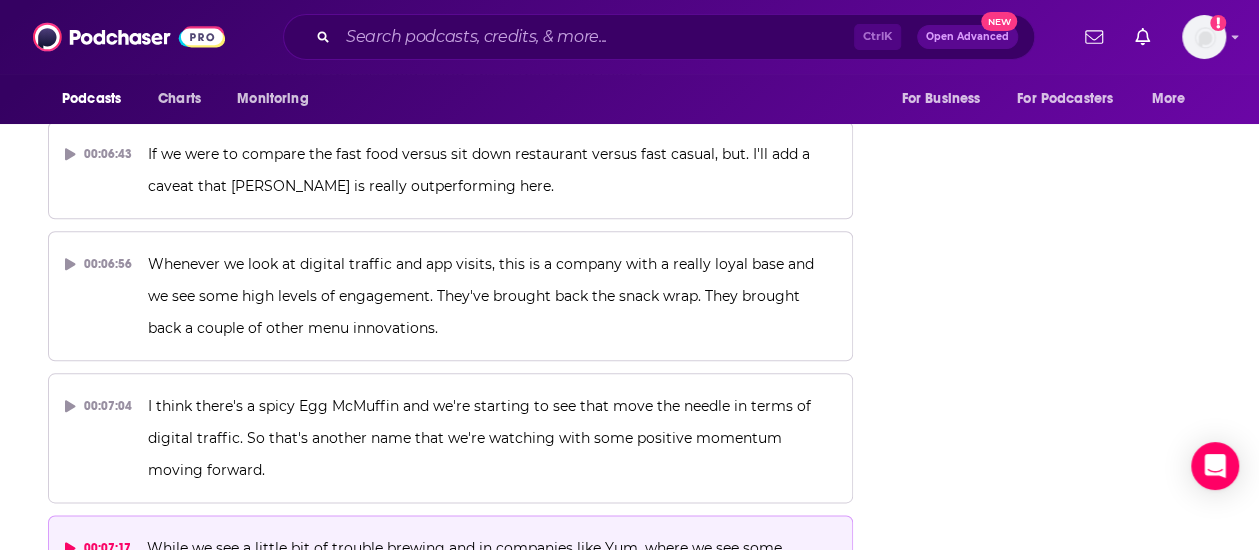 scroll, scrollTop: 4776, scrollLeft: 0, axis: vertical 